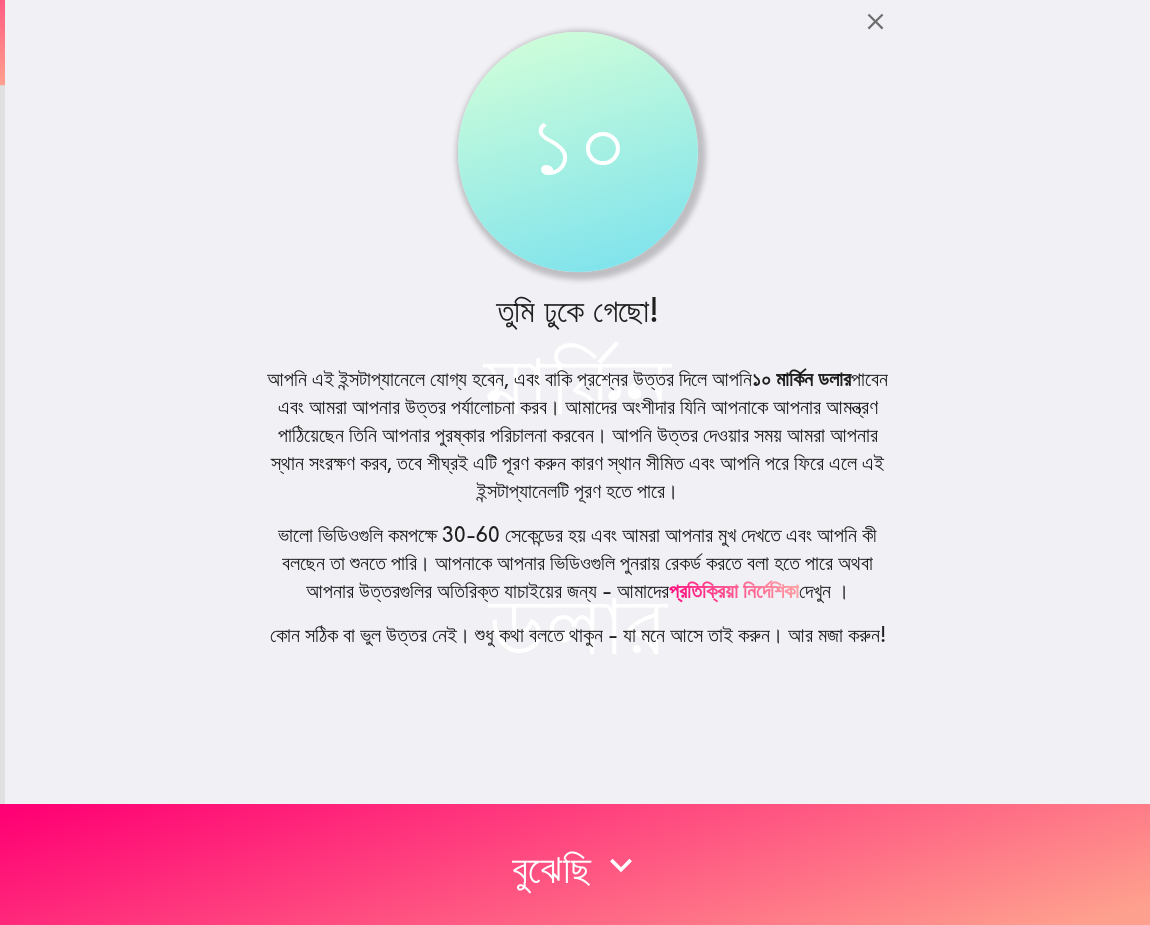 scroll, scrollTop: 0, scrollLeft: 0, axis: both 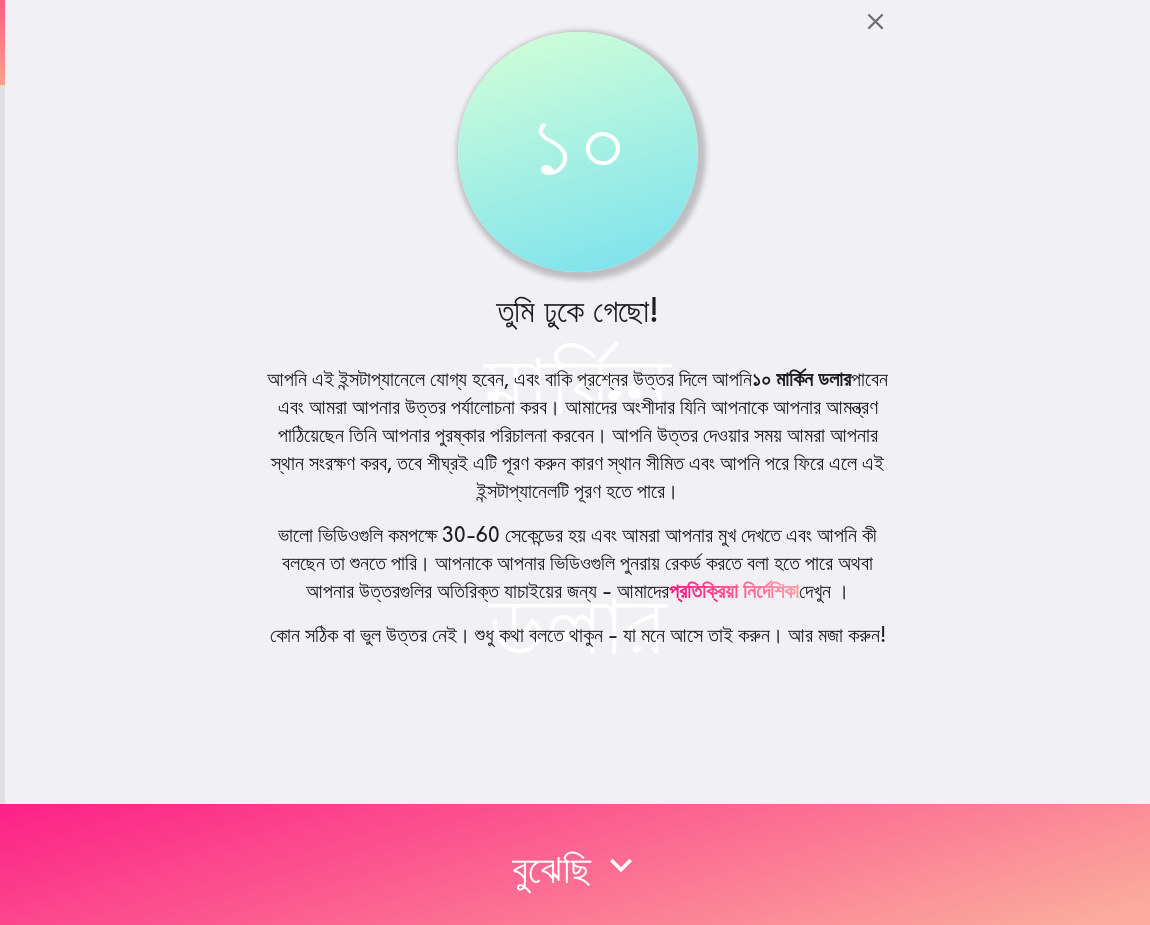 click at bounding box center [575, 864] 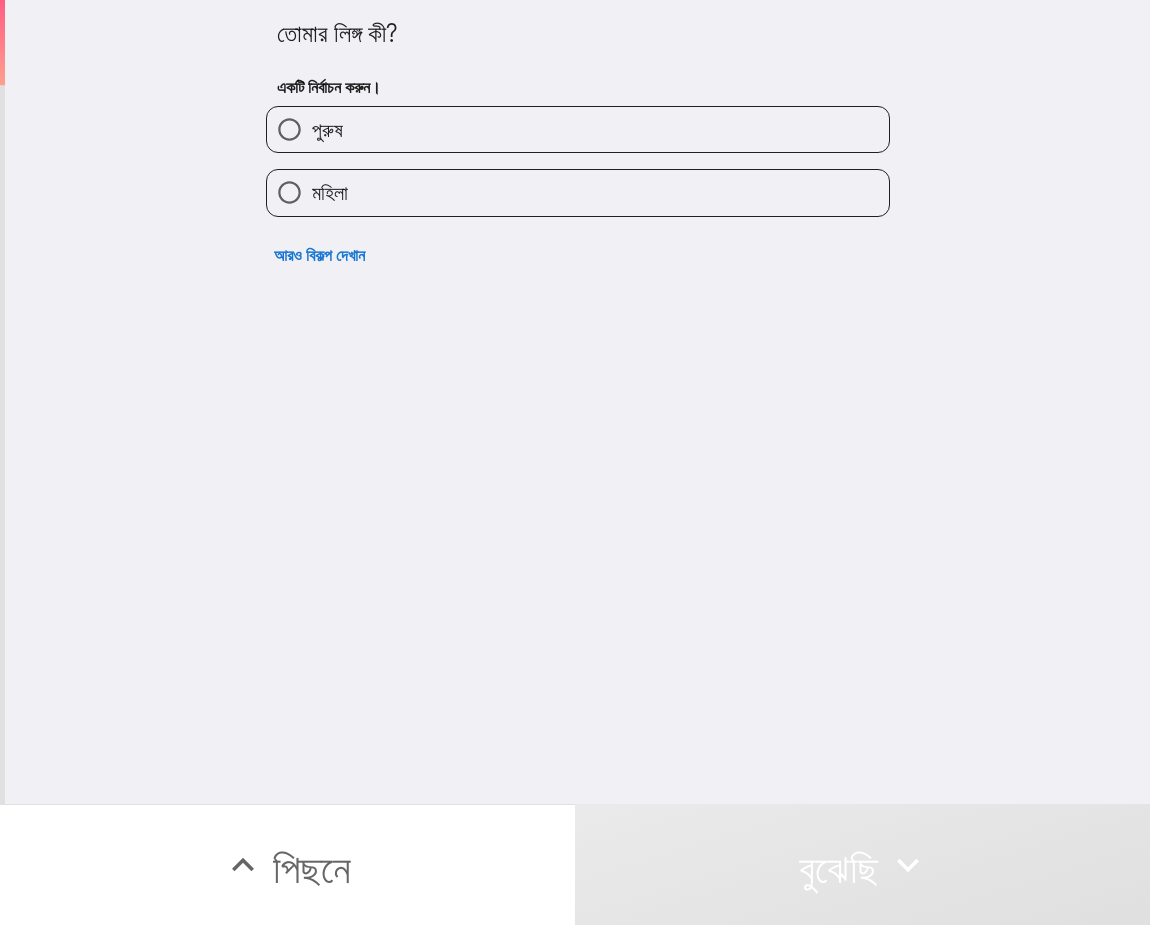 click at bounding box center (578, 129) 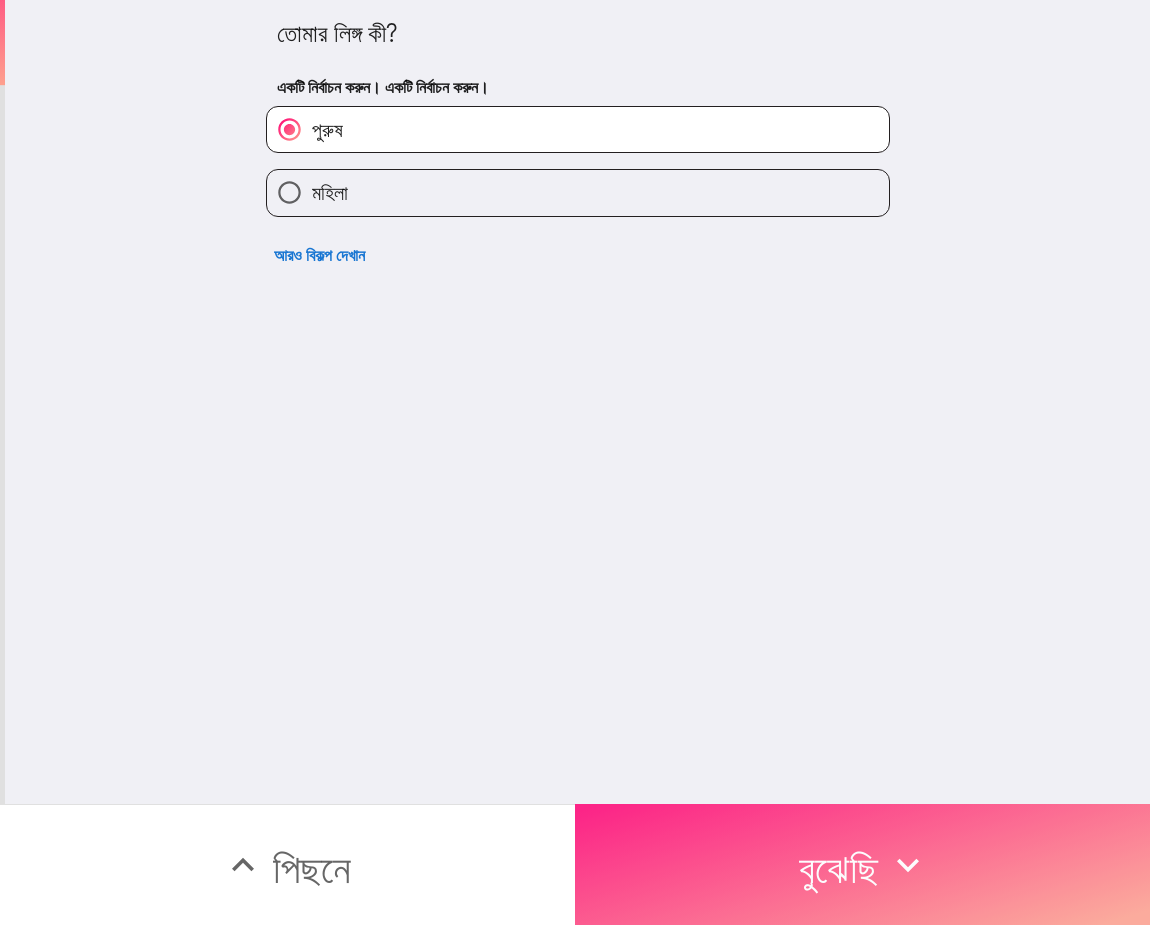 click at bounding box center [862, 864] 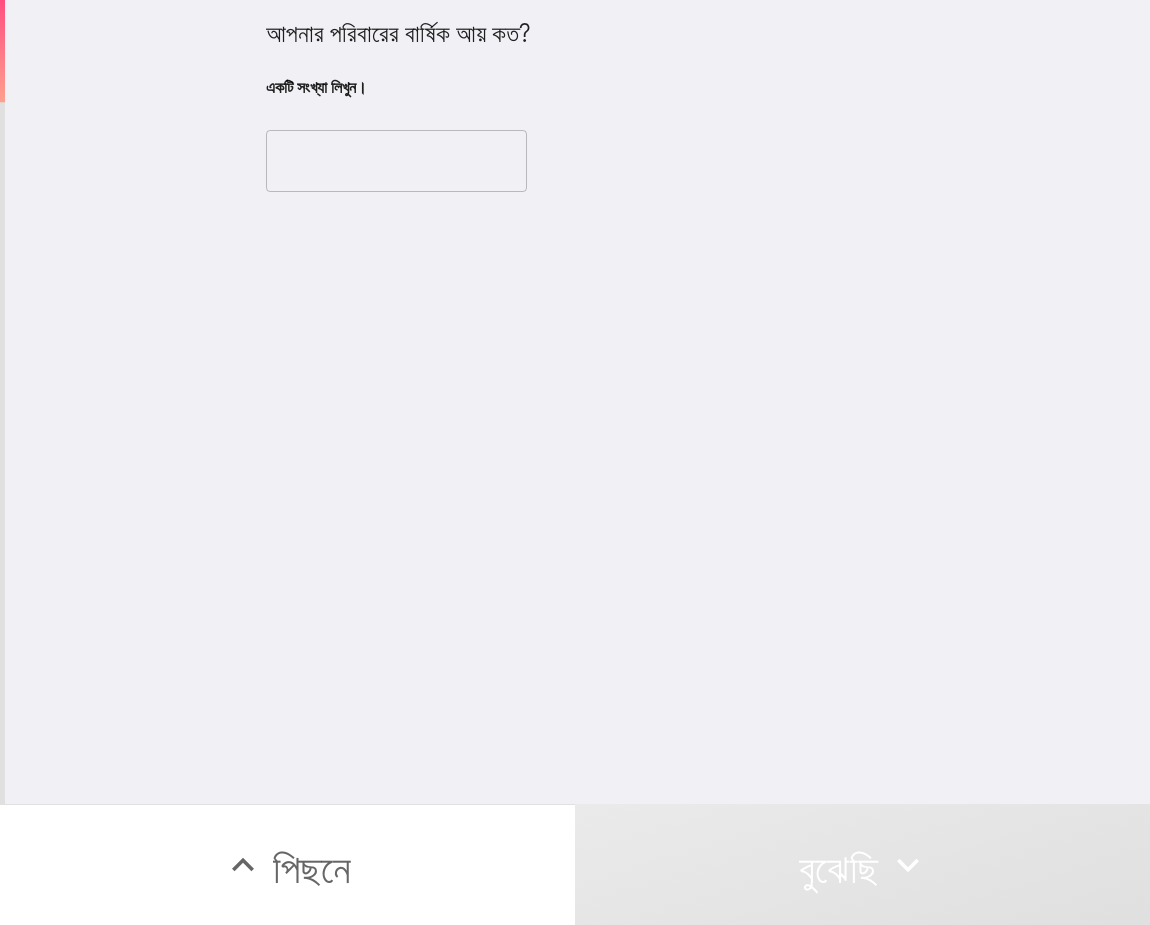 scroll, scrollTop: 0, scrollLeft: 0, axis: both 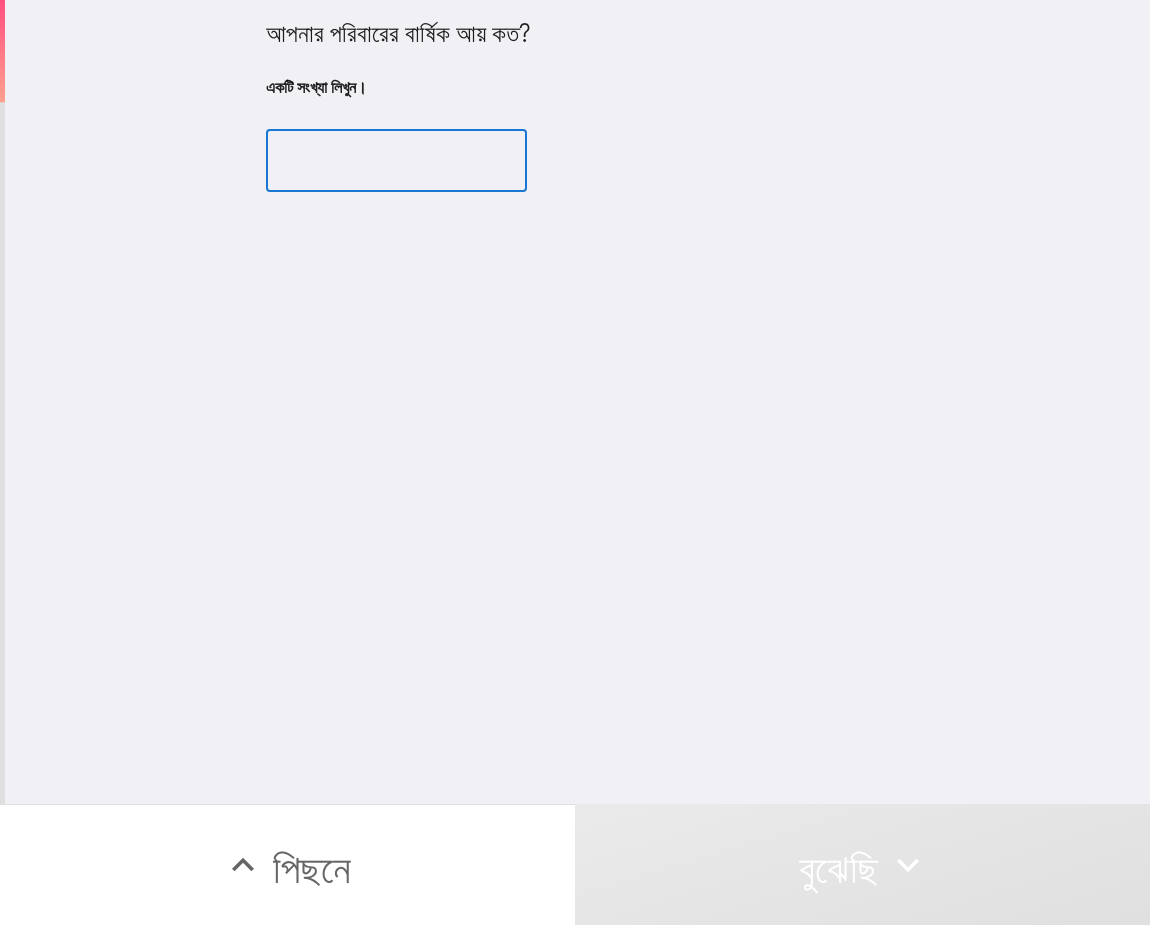 click at bounding box center [396, 161] 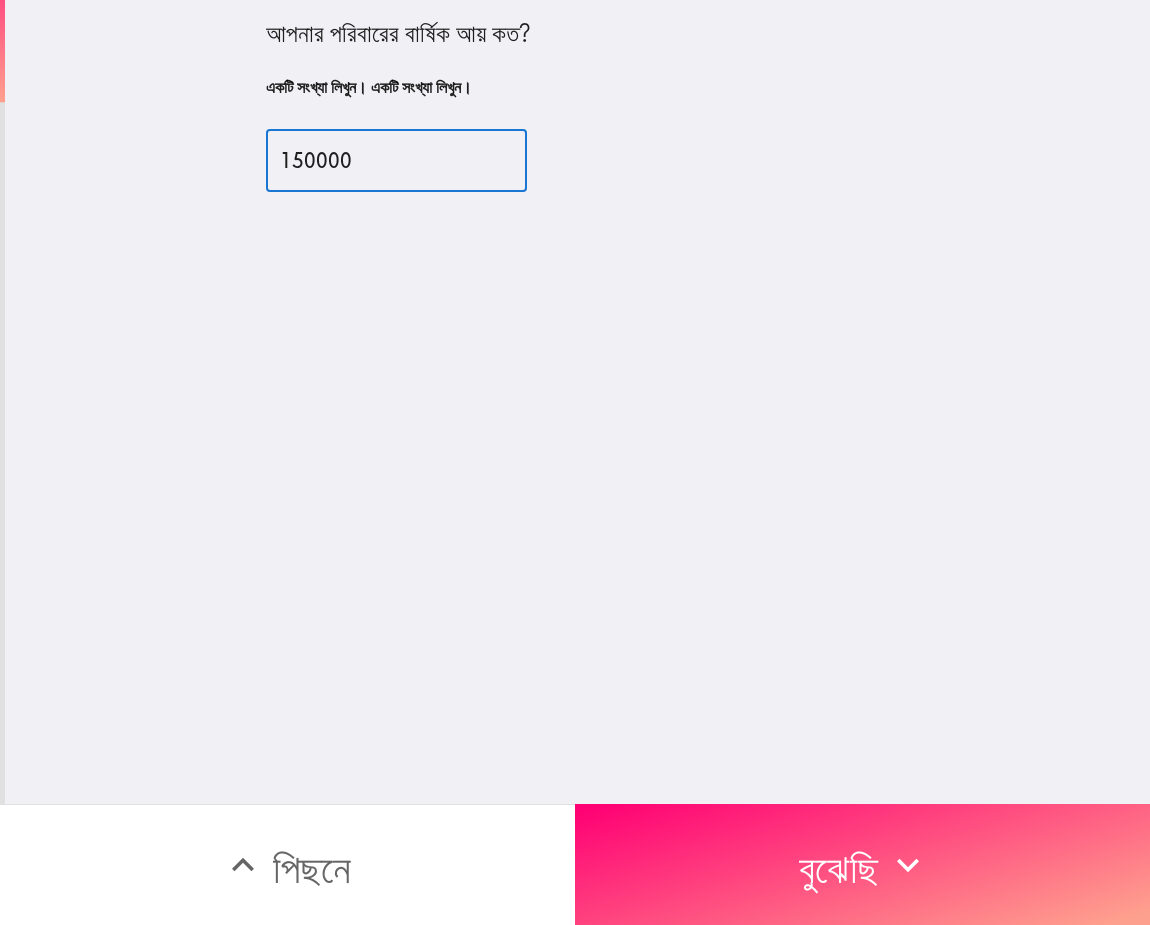 click on "150000" at bounding box center [396, 161] 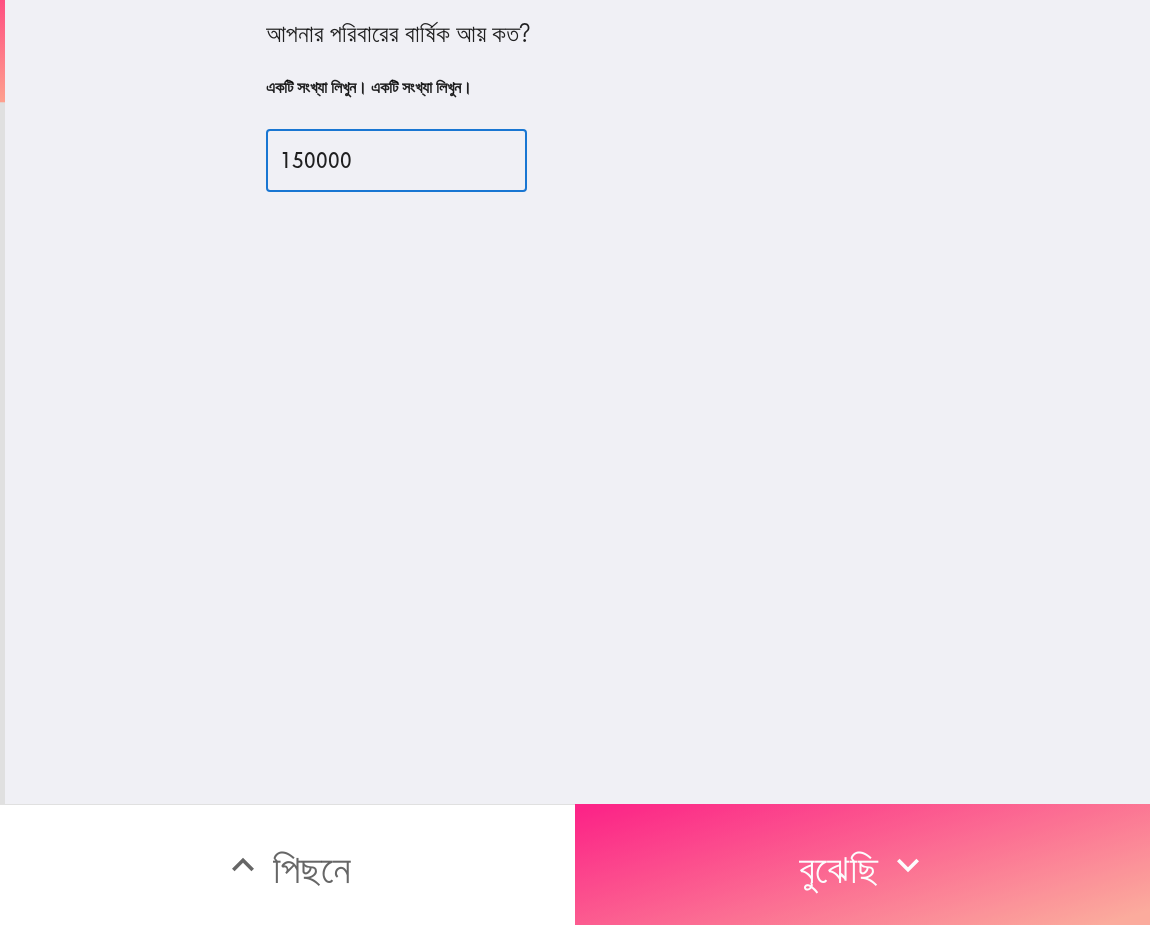 type on "150000" 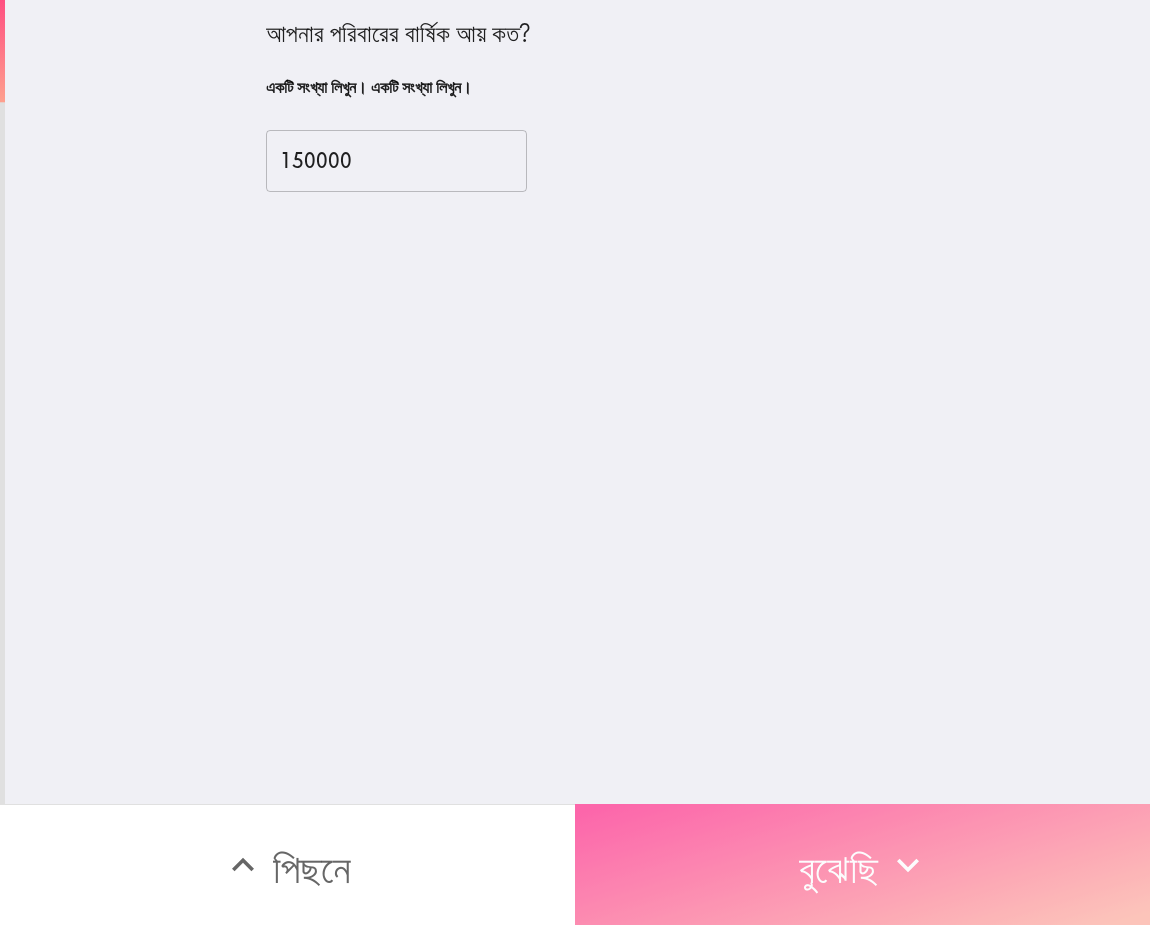 click on "বুঝেছি" at bounding box center (838, 865) 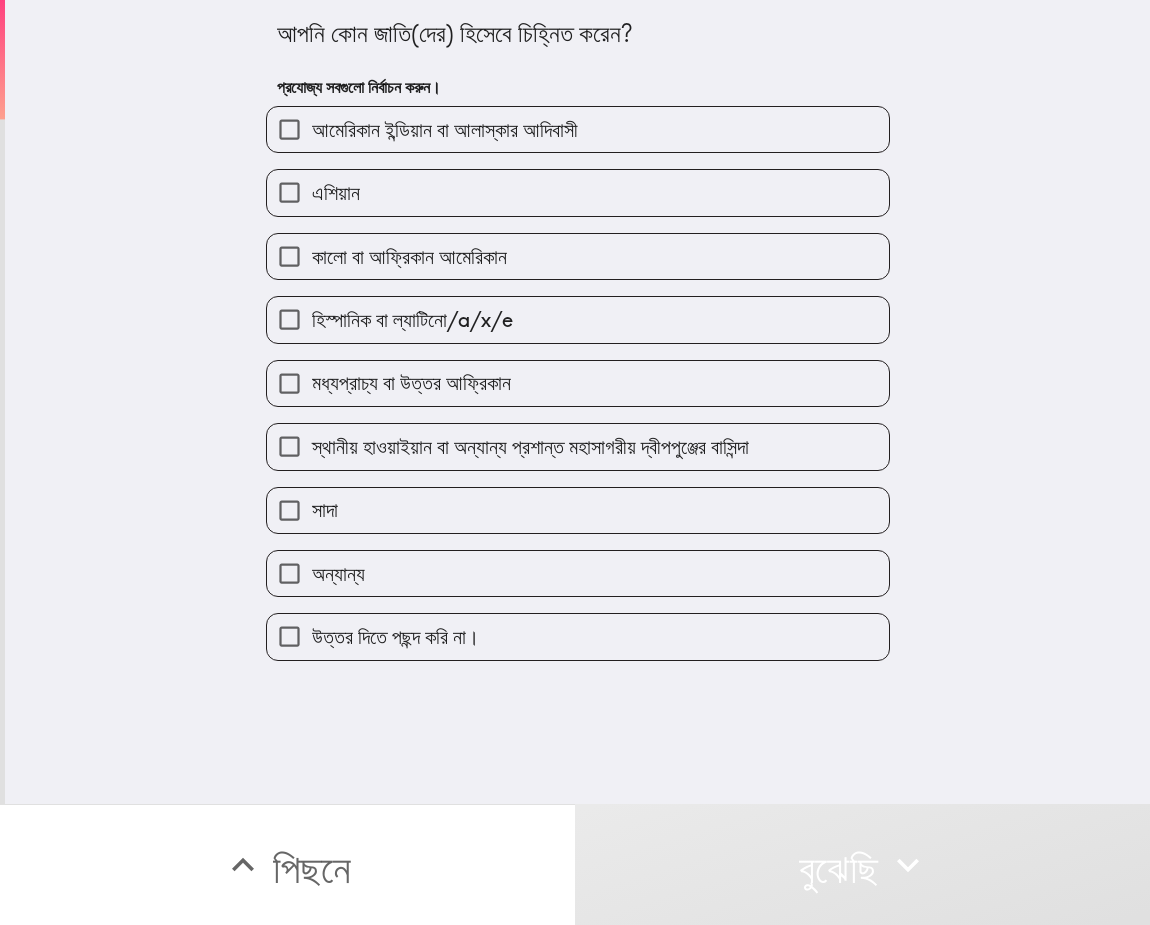 drag, startPoint x: 459, startPoint y: 31, endPoint x: 671, endPoint y: 93, distance: 220.88005 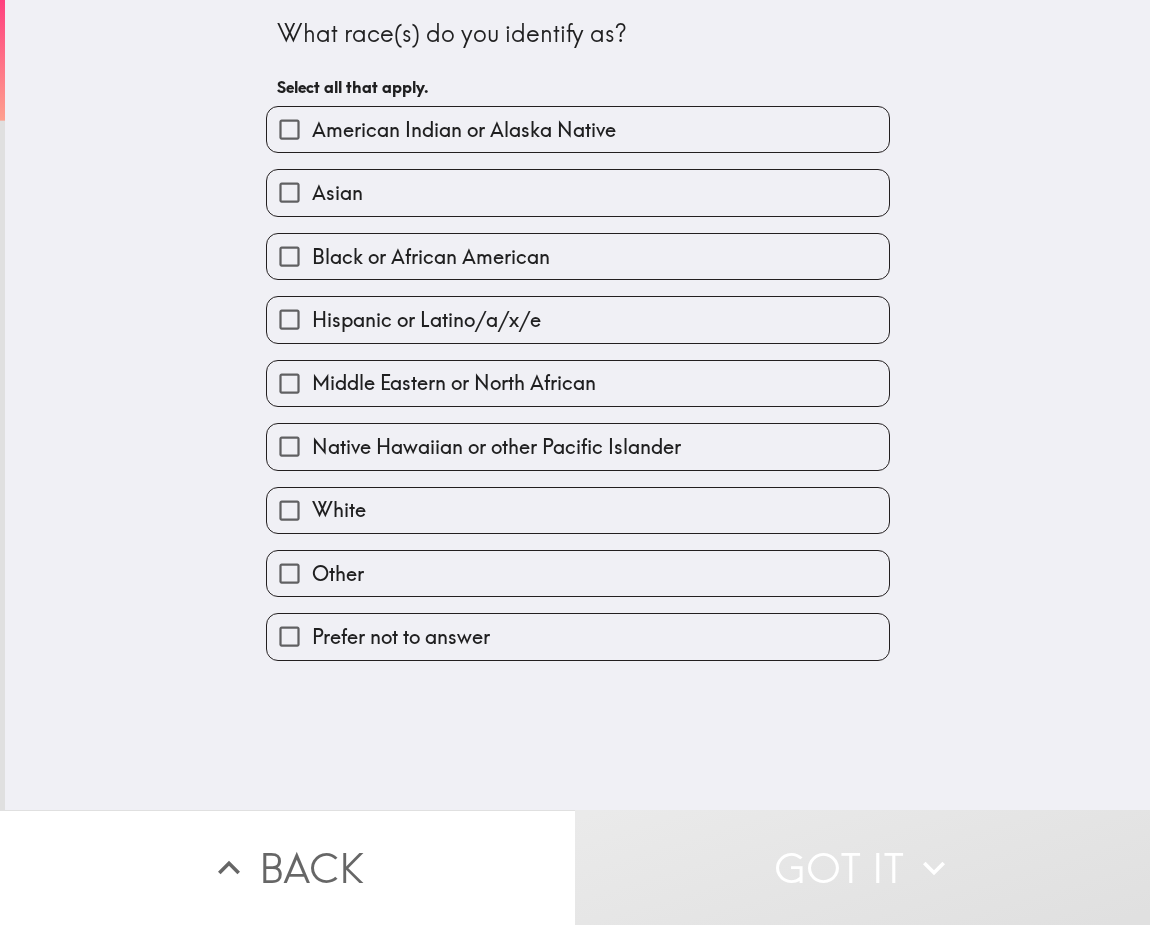 click on "What race(s) do you identify as? Select all that apply. American Indian or Alaska Native Asian Black or African American Hispanic or Latino/a/x/e Middle Eastern or North African Native Hawaiian or other Pacific Islander White Other Prefer not to answer" at bounding box center [577, 405] 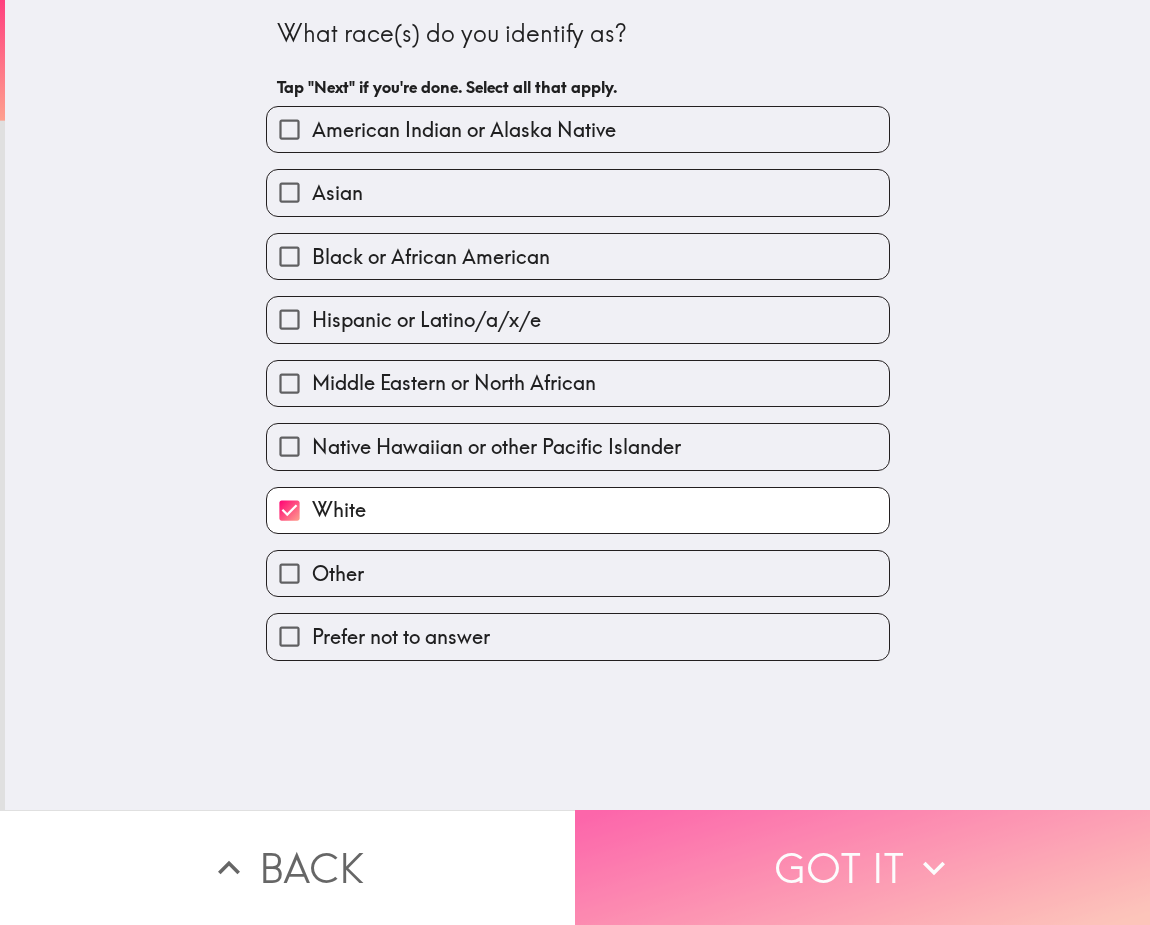 click on "Got it" at bounding box center (862, 867) 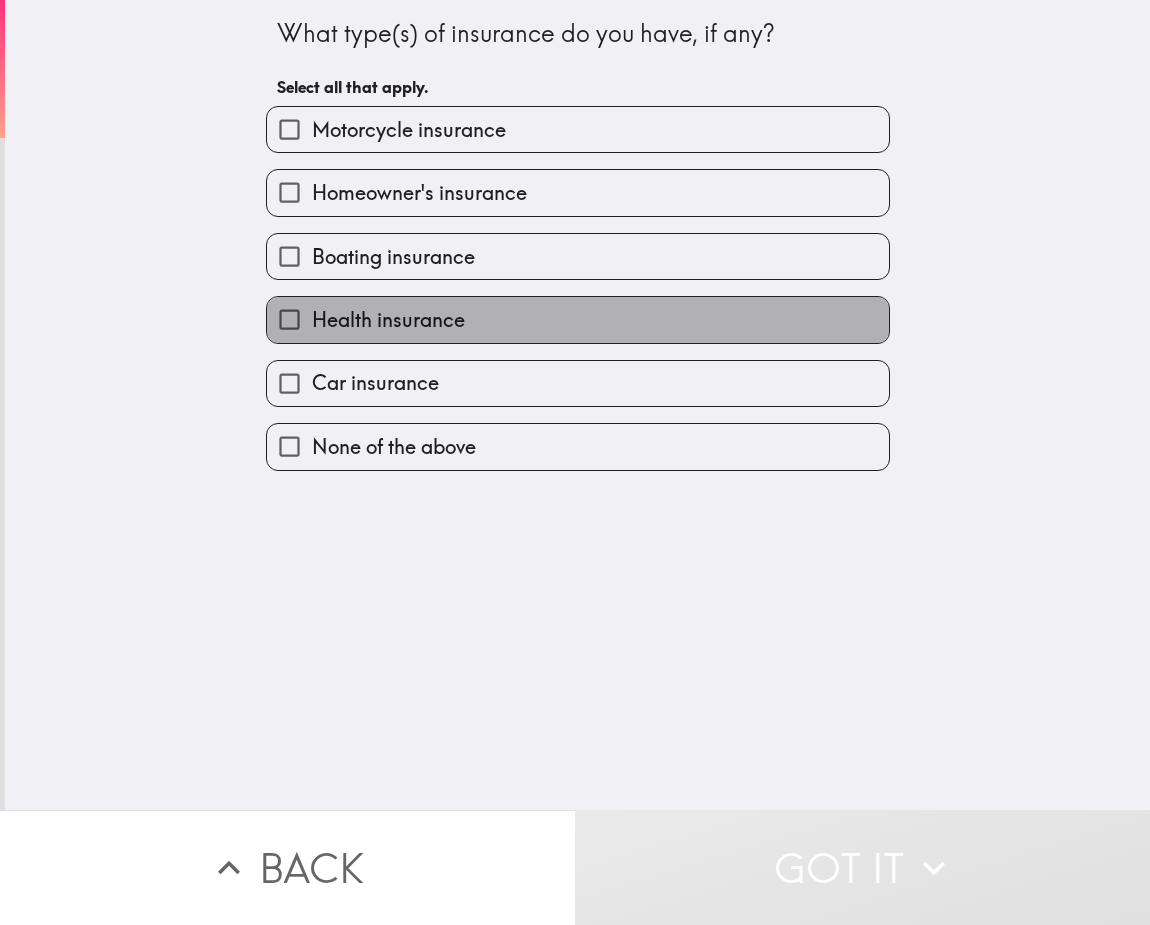 click on "Health insurance" at bounding box center [388, 320] 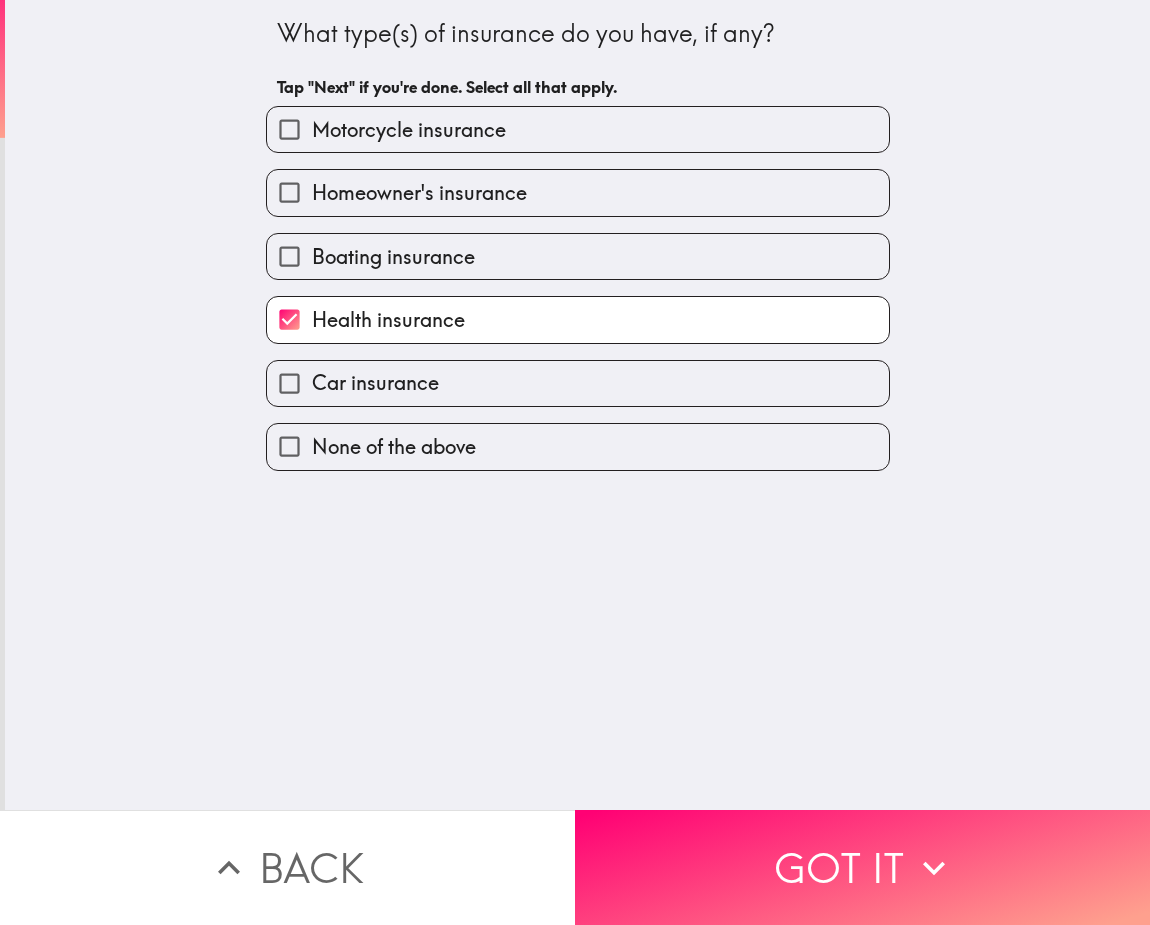 click on "Homeowner's insurance" at bounding box center (419, 193) 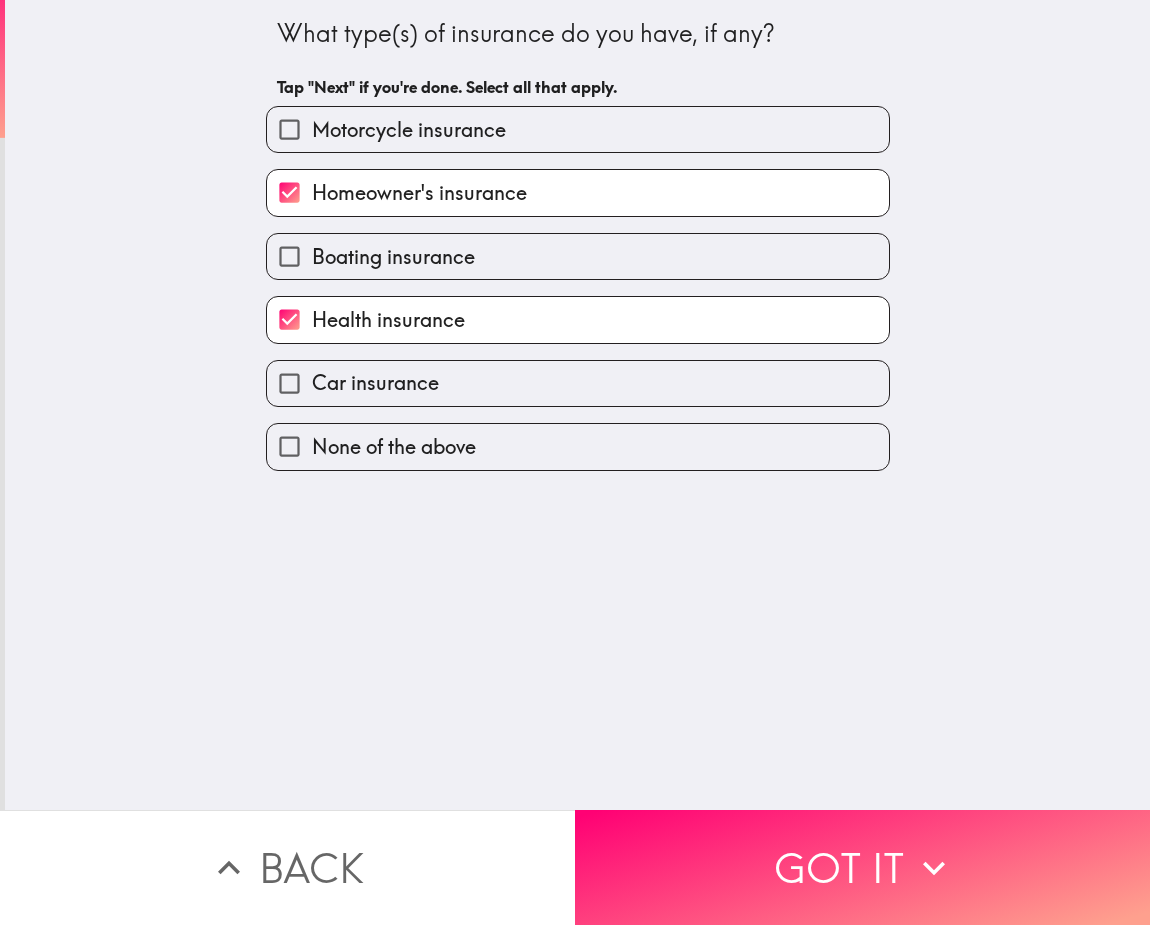 click on "Car insurance" at bounding box center (375, 383) 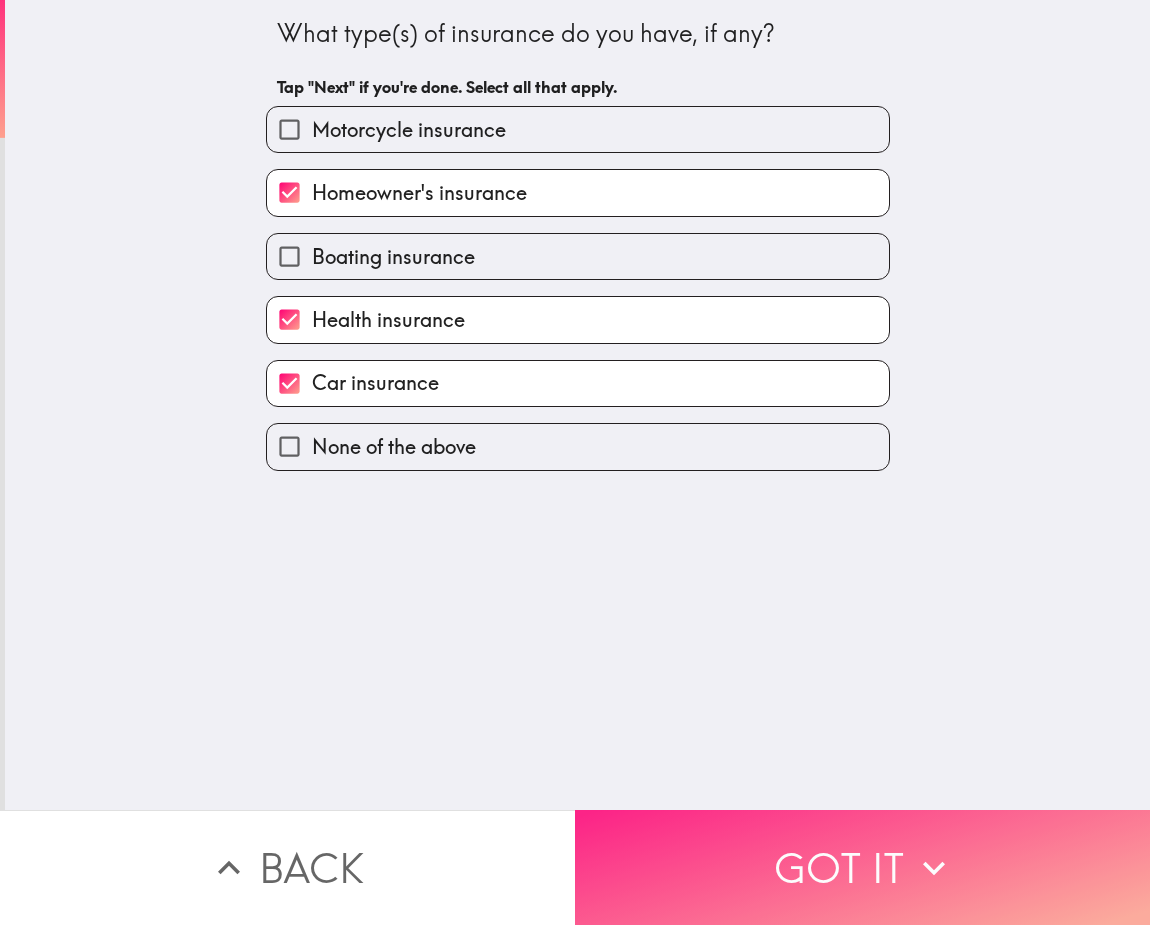 click on "Got it" at bounding box center (862, 867) 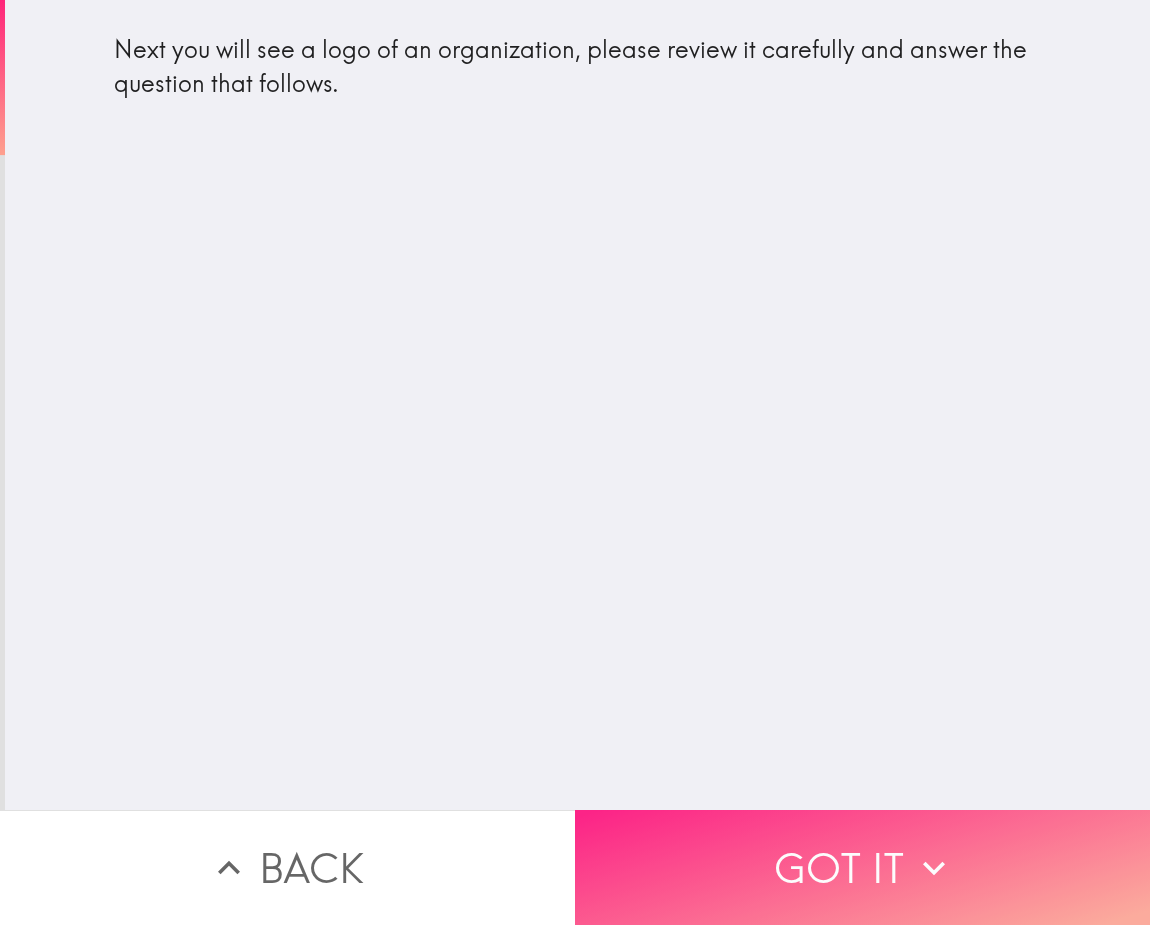 click on "Got it" at bounding box center [862, 867] 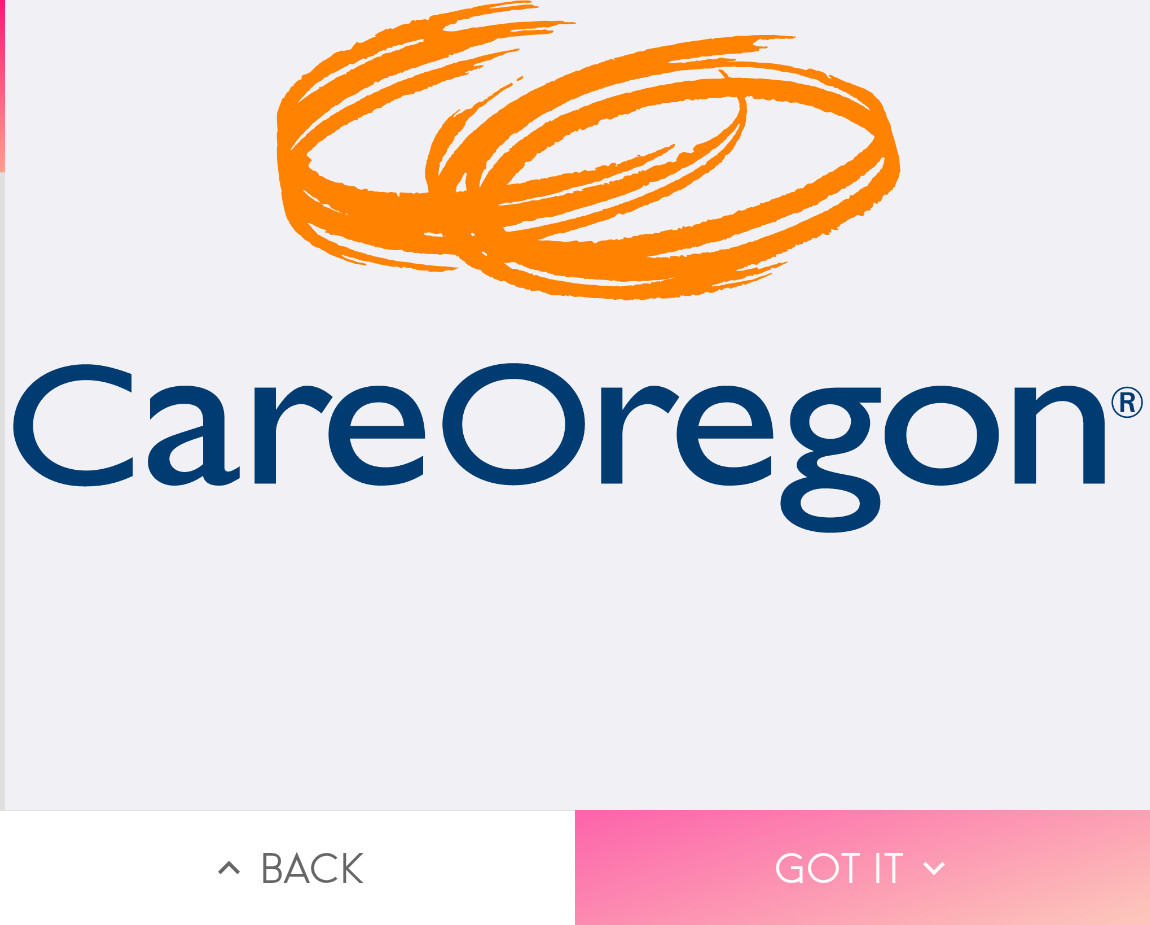 click on "Got it" at bounding box center [862, 867] 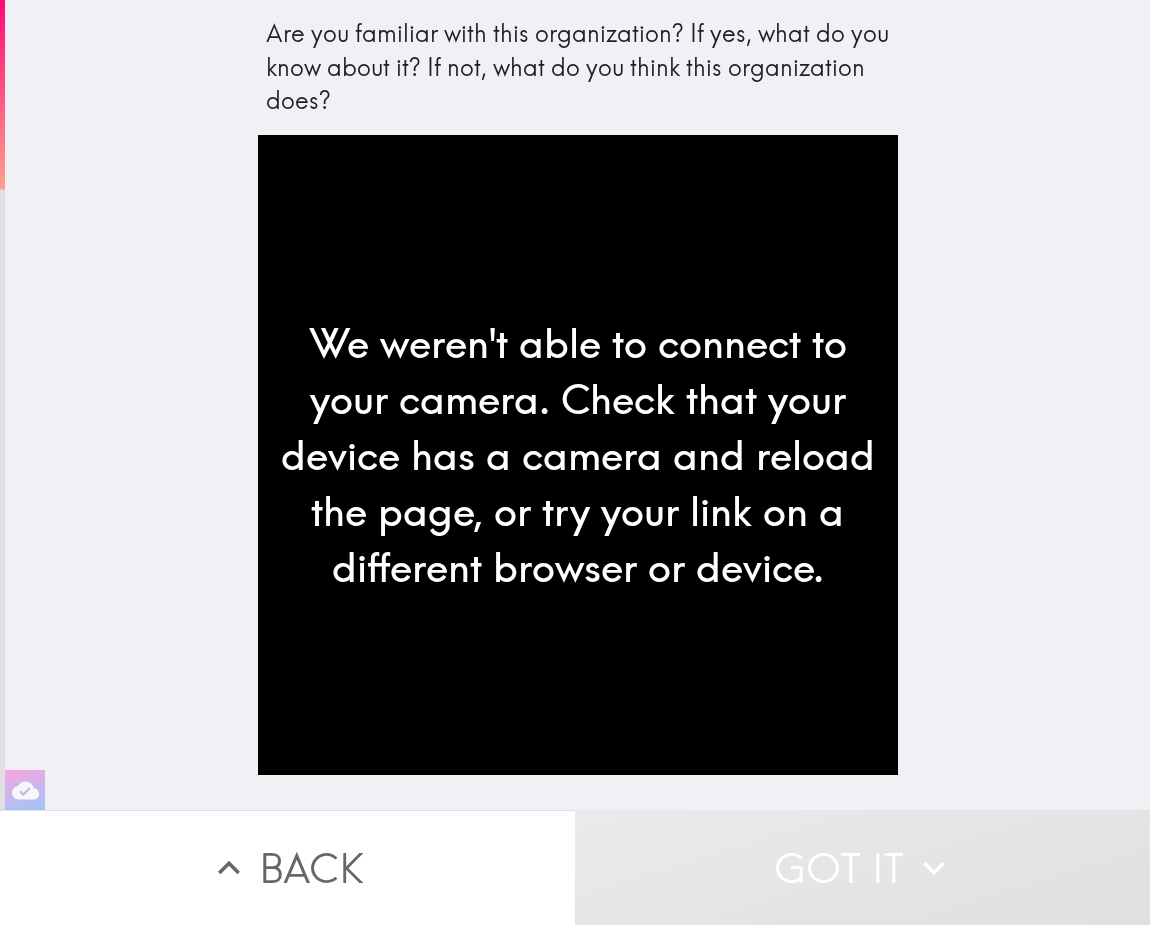 drag, startPoint x: 501, startPoint y: 50, endPoint x: 700, endPoint y: 68, distance: 199.81241 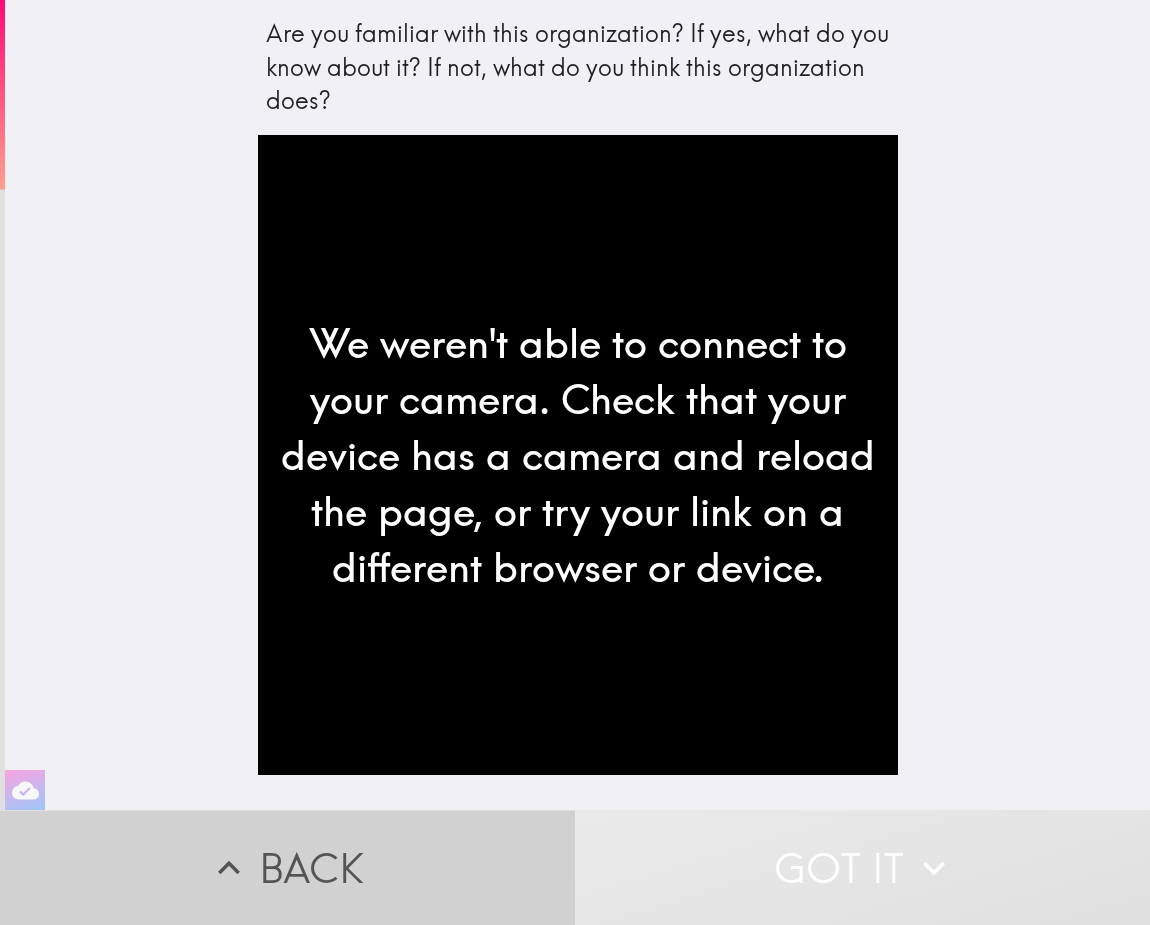 click on "Back" at bounding box center (287, 867) 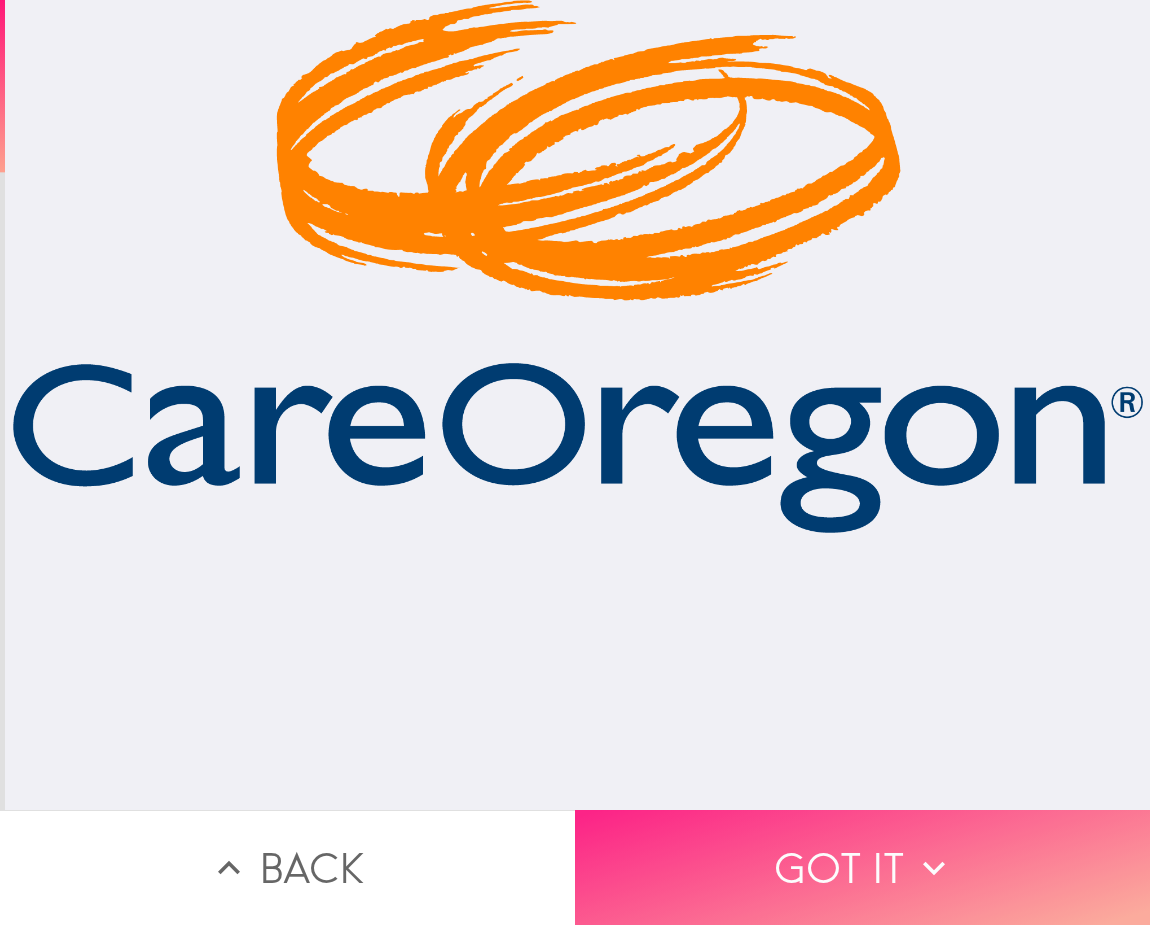 click on "Got it" at bounding box center (862, 867) 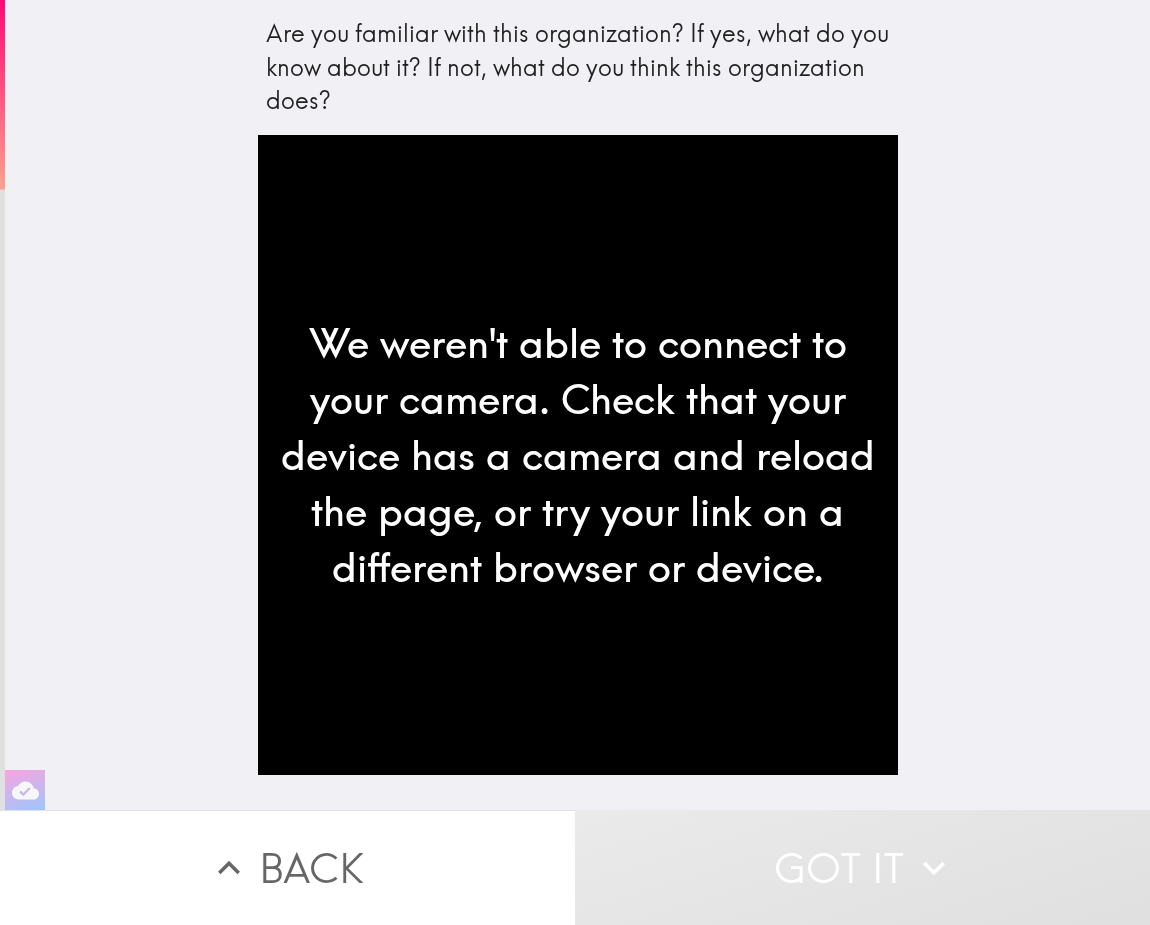 click on "We weren't able to connect to your camera. Check that your device has a camera and reload the page, or try your link on a different browser or device." at bounding box center (578, 455) 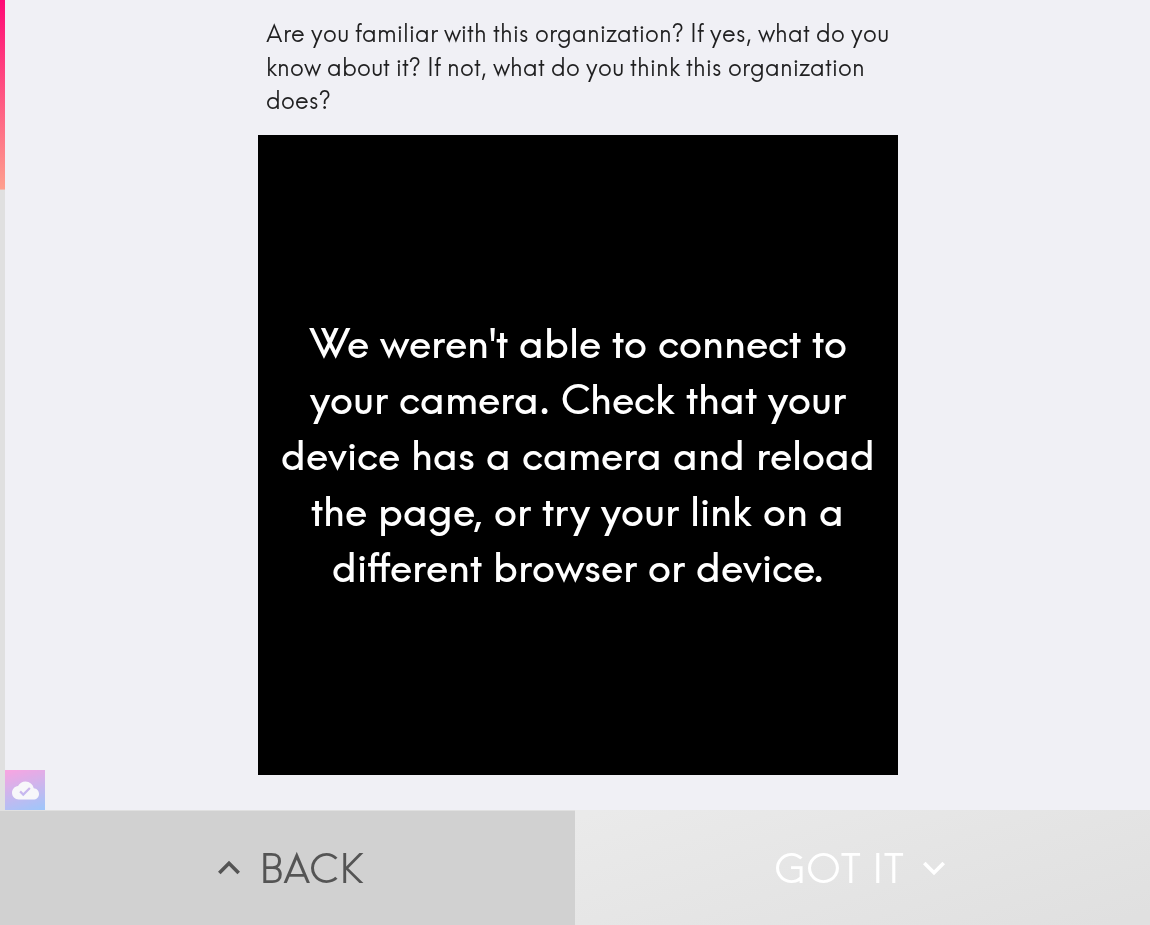 click on "Back" at bounding box center [287, 867] 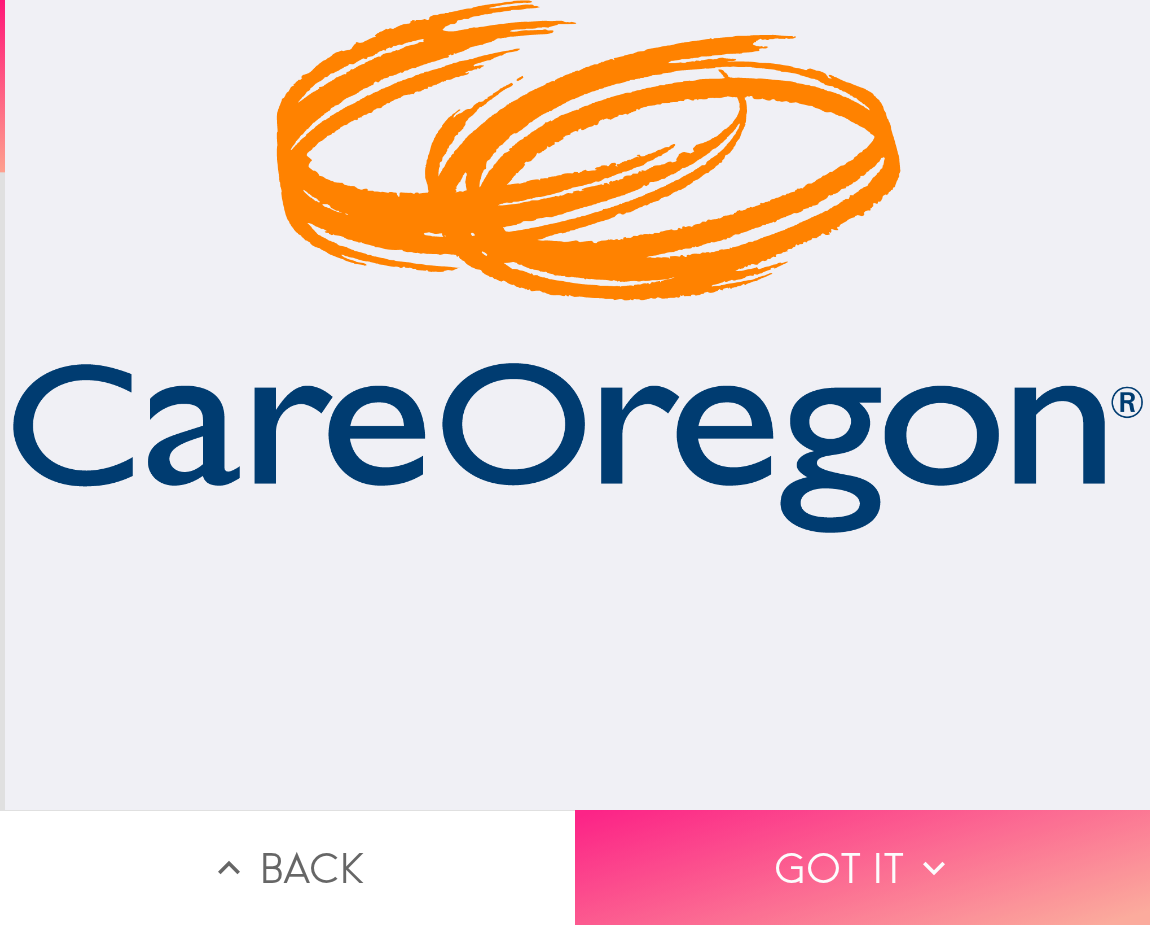 click on "Got it" at bounding box center (862, 867) 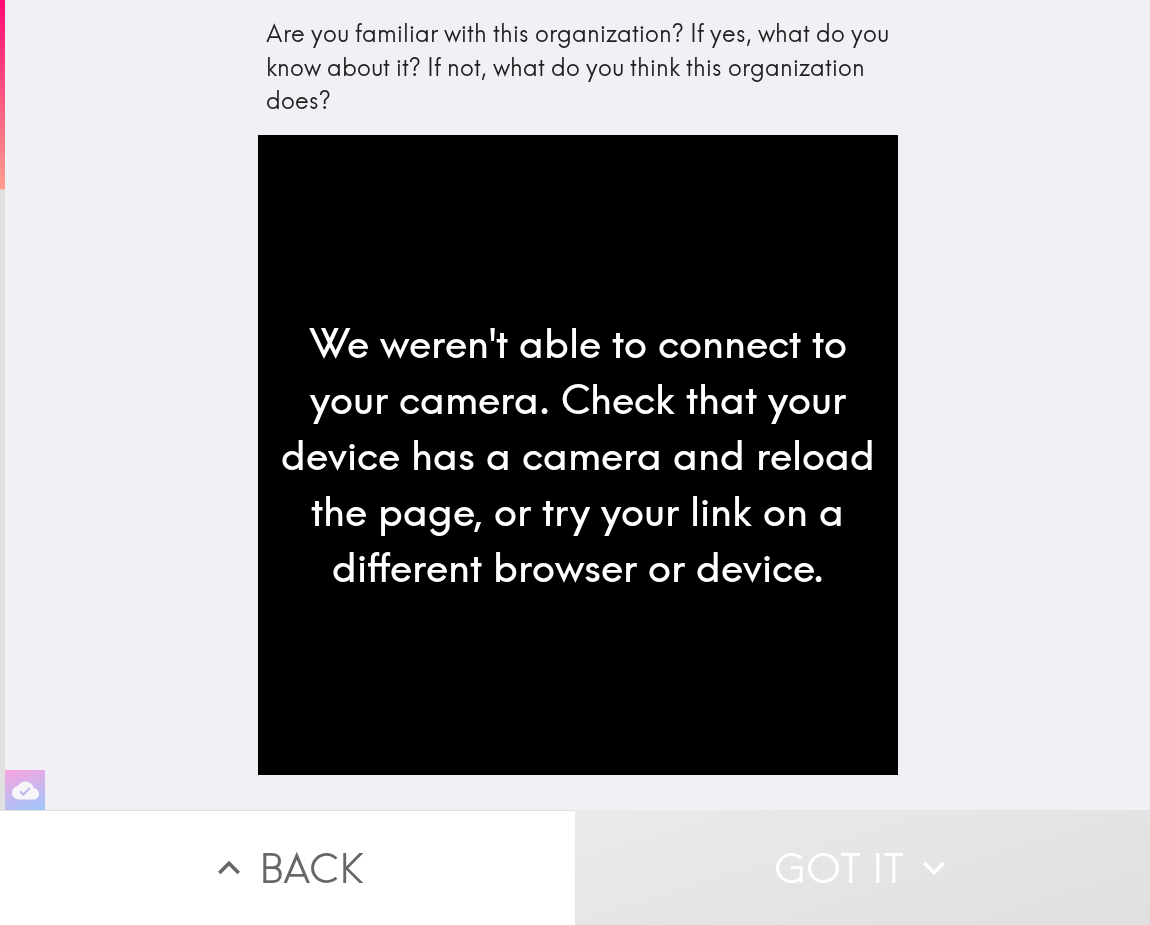 click on "Got it" at bounding box center [862, 867] 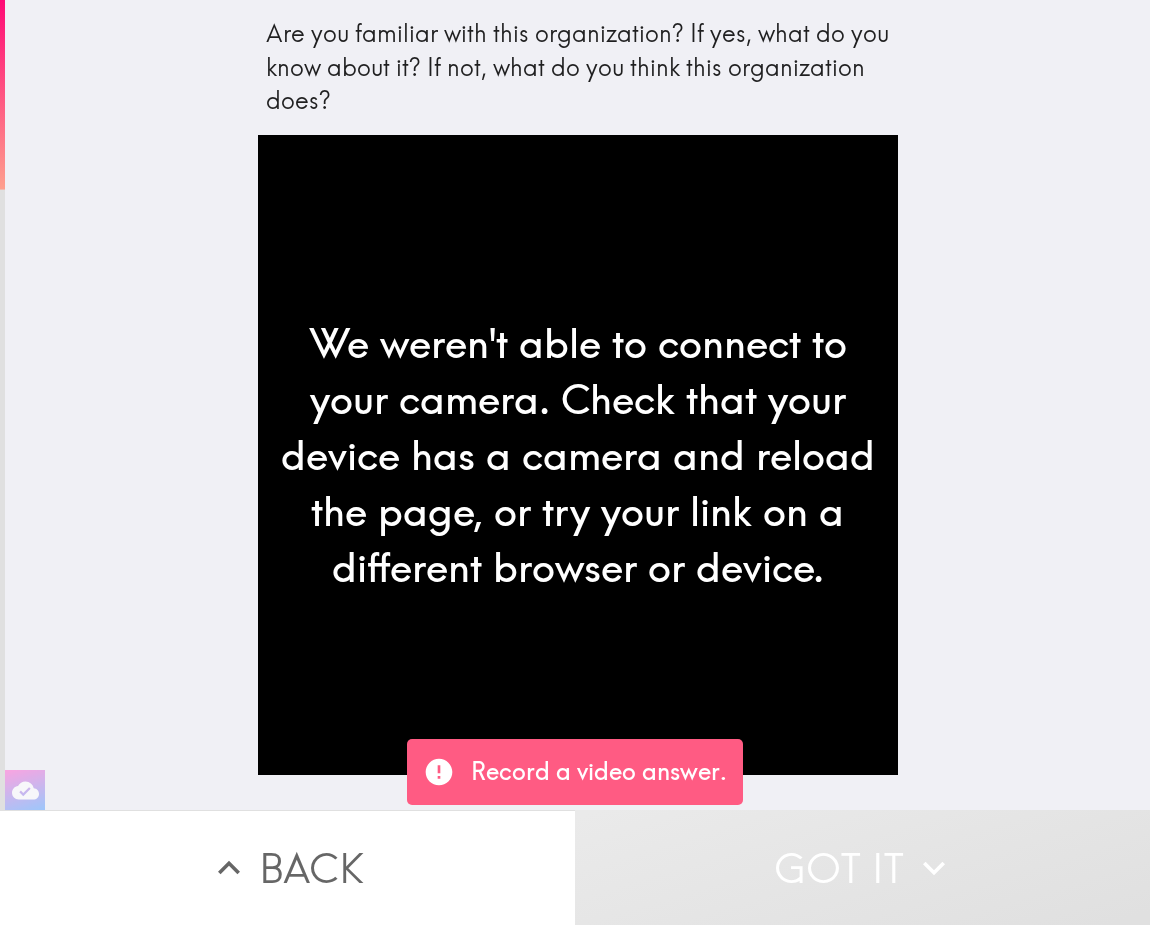 click on "Record a video answer." at bounding box center [599, 772] 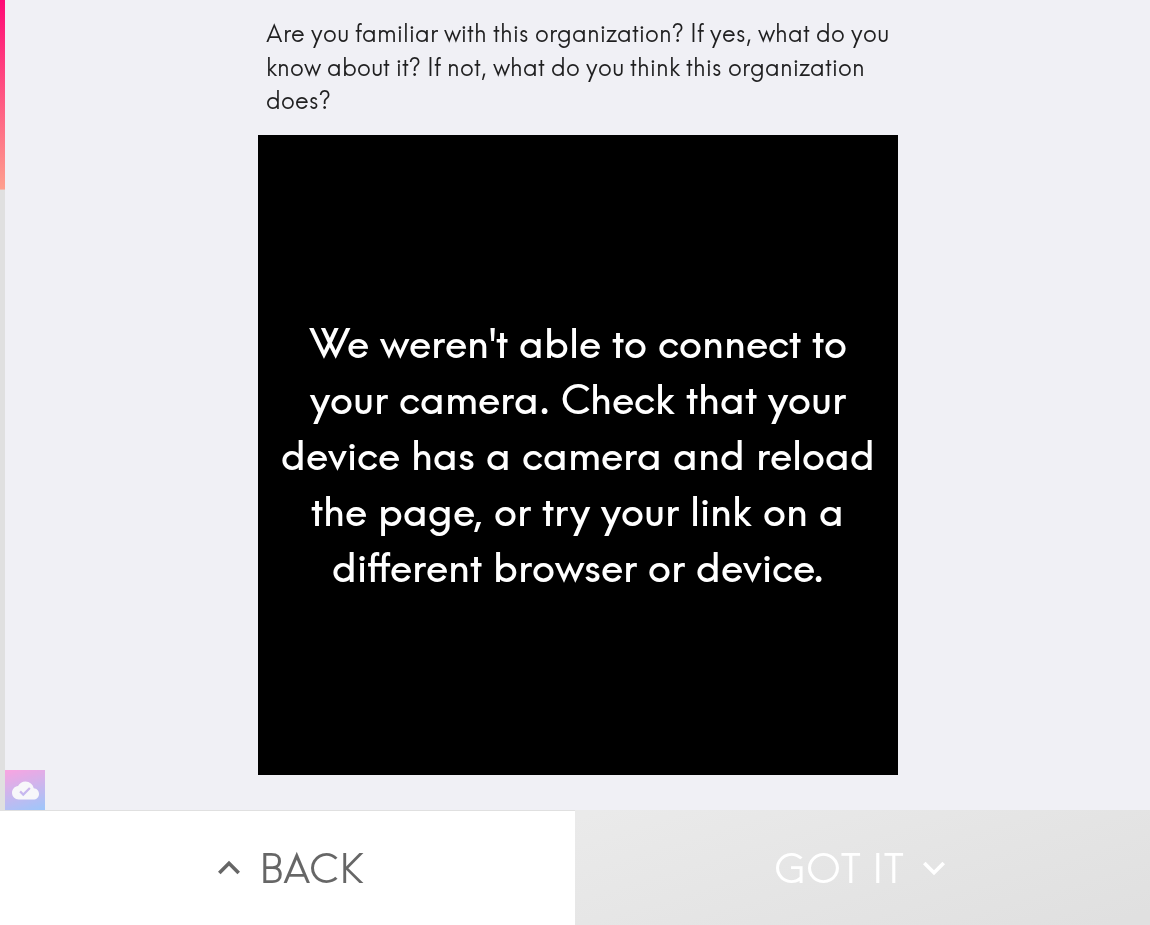 click on "Got it" at bounding box center (862, 867) 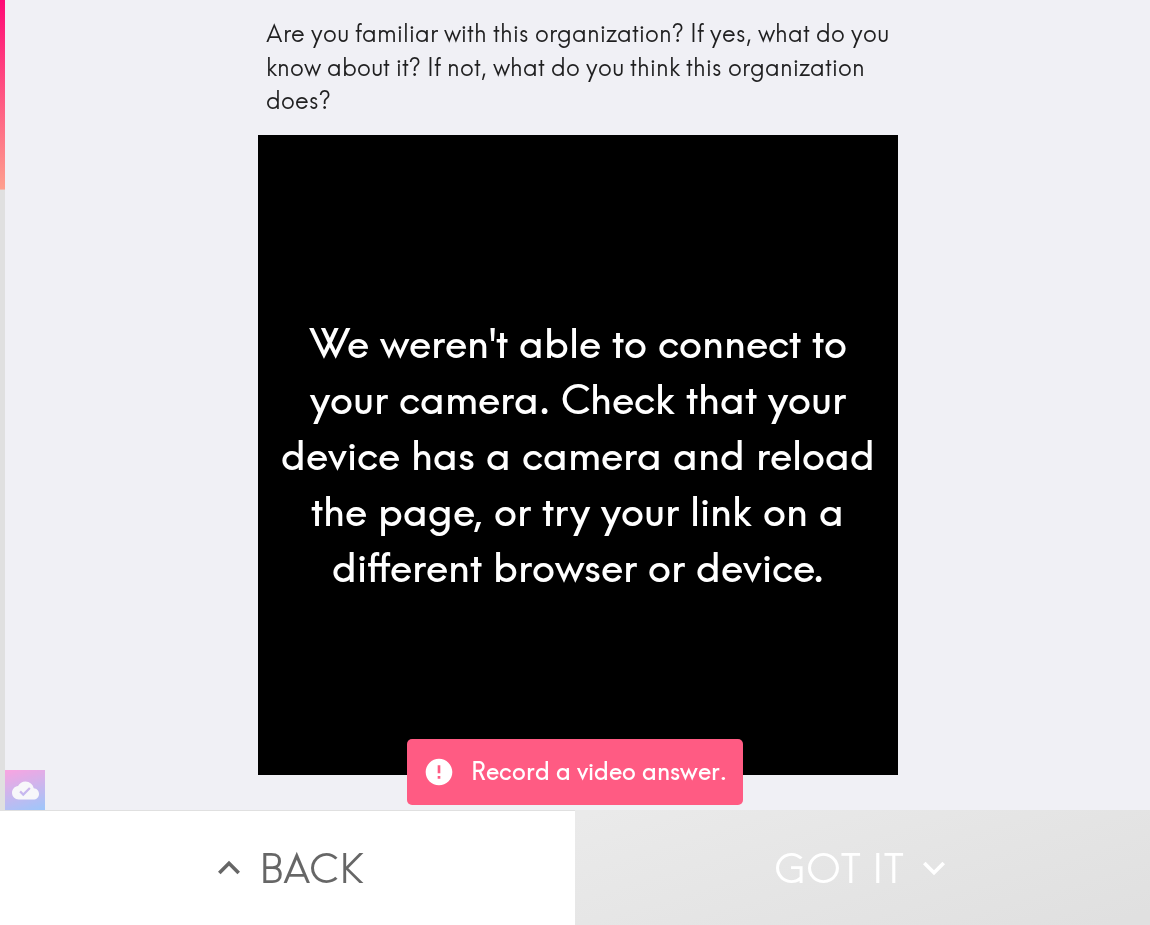 click on "Got it" at bounding box center (862, 867) 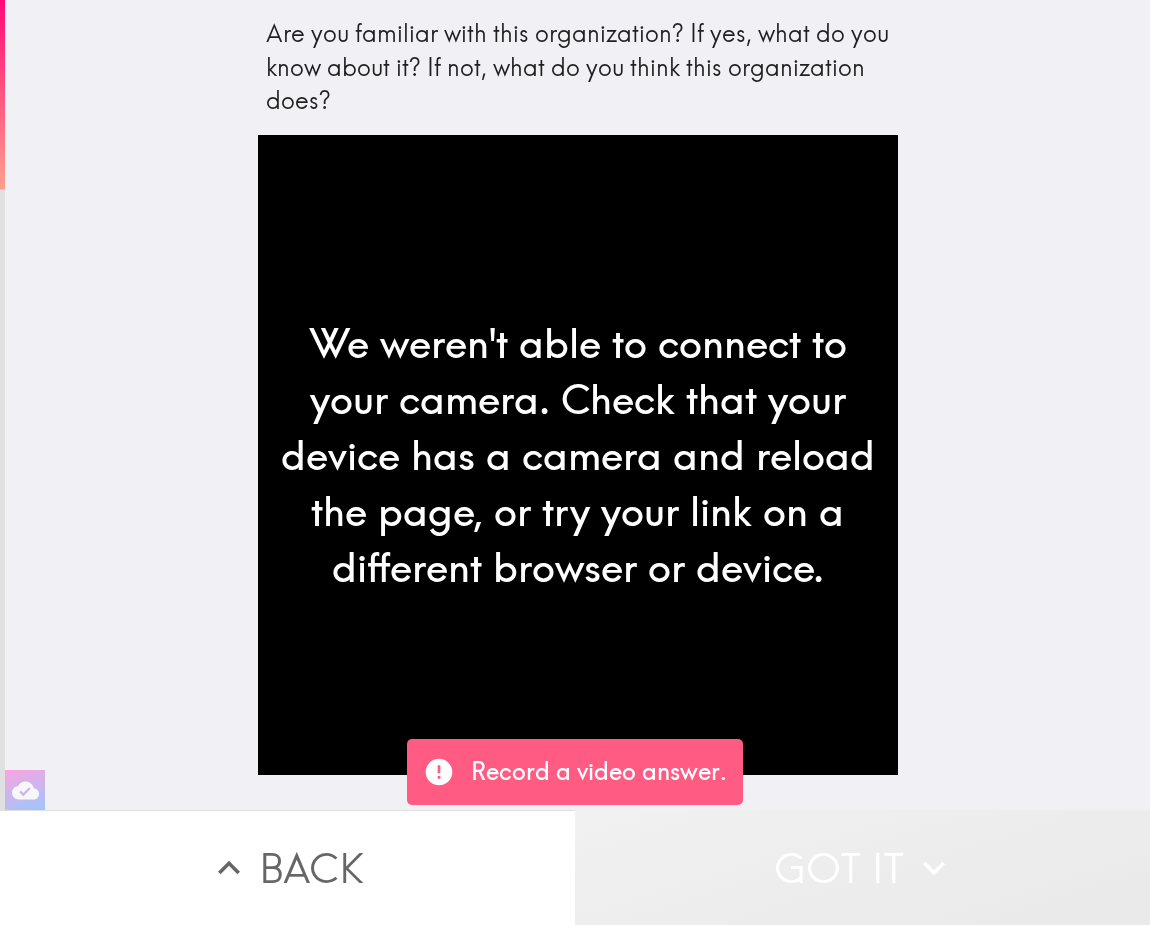 click on "Got it" at bounding box center [862, 867] 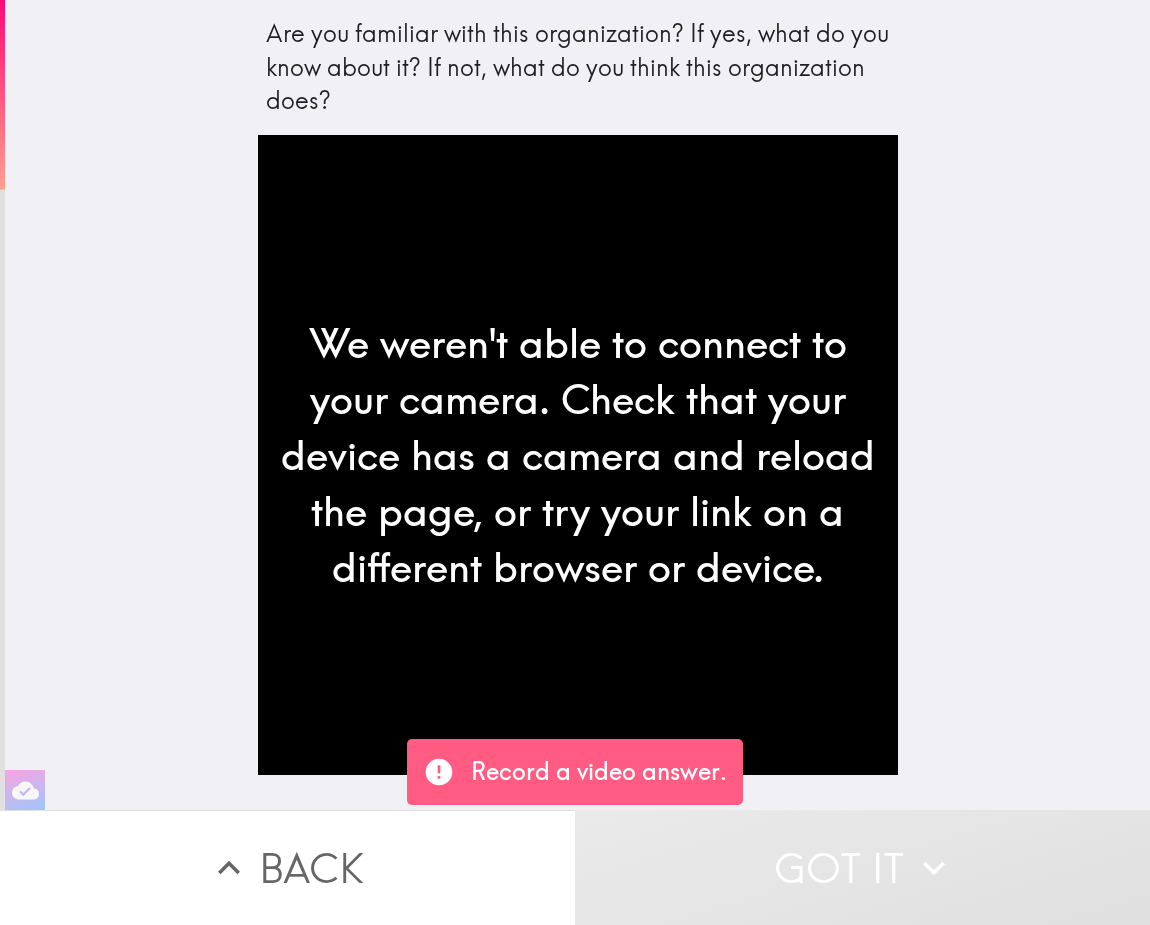 click on "Record a video answer." at bounding box center (575, 772) 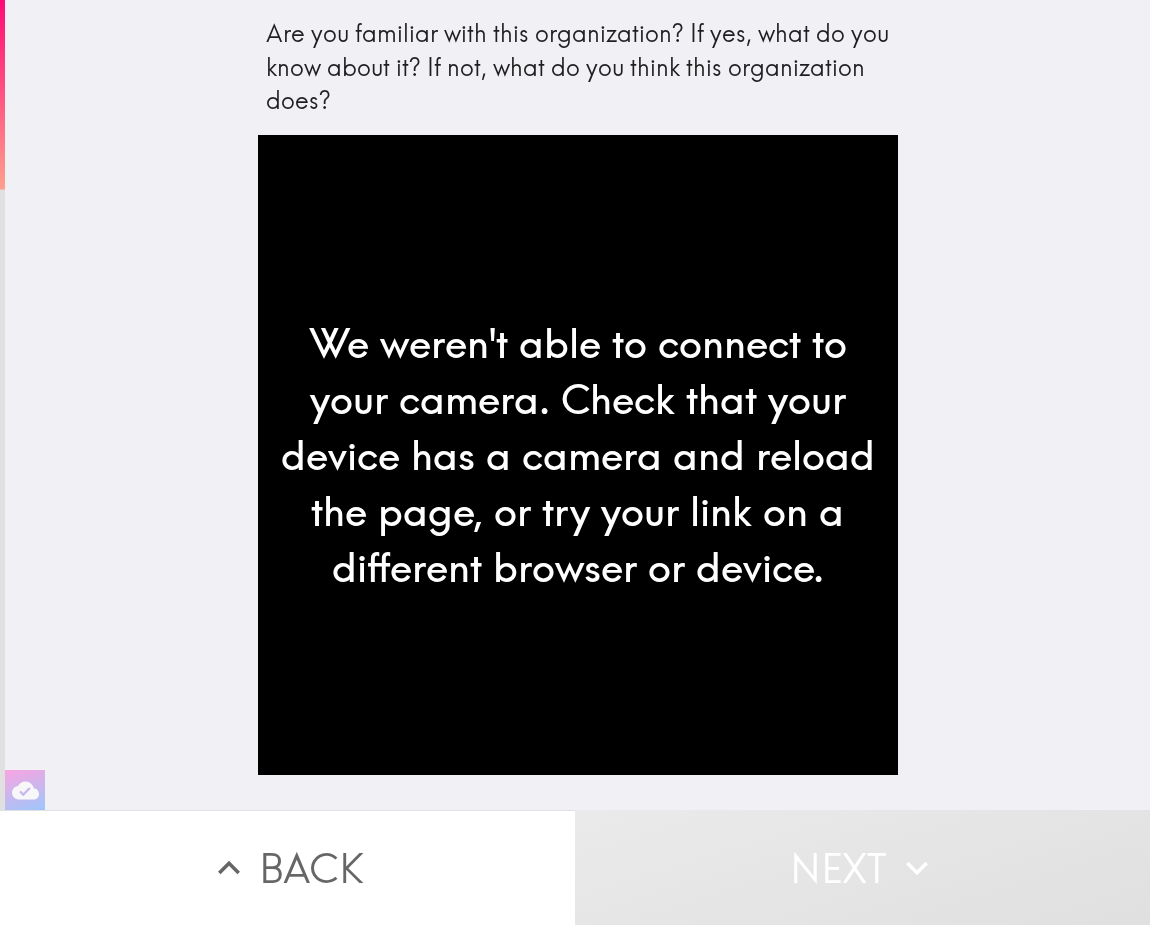 scroll, scrollTop: 0, scrollLeft: 0, axis: both 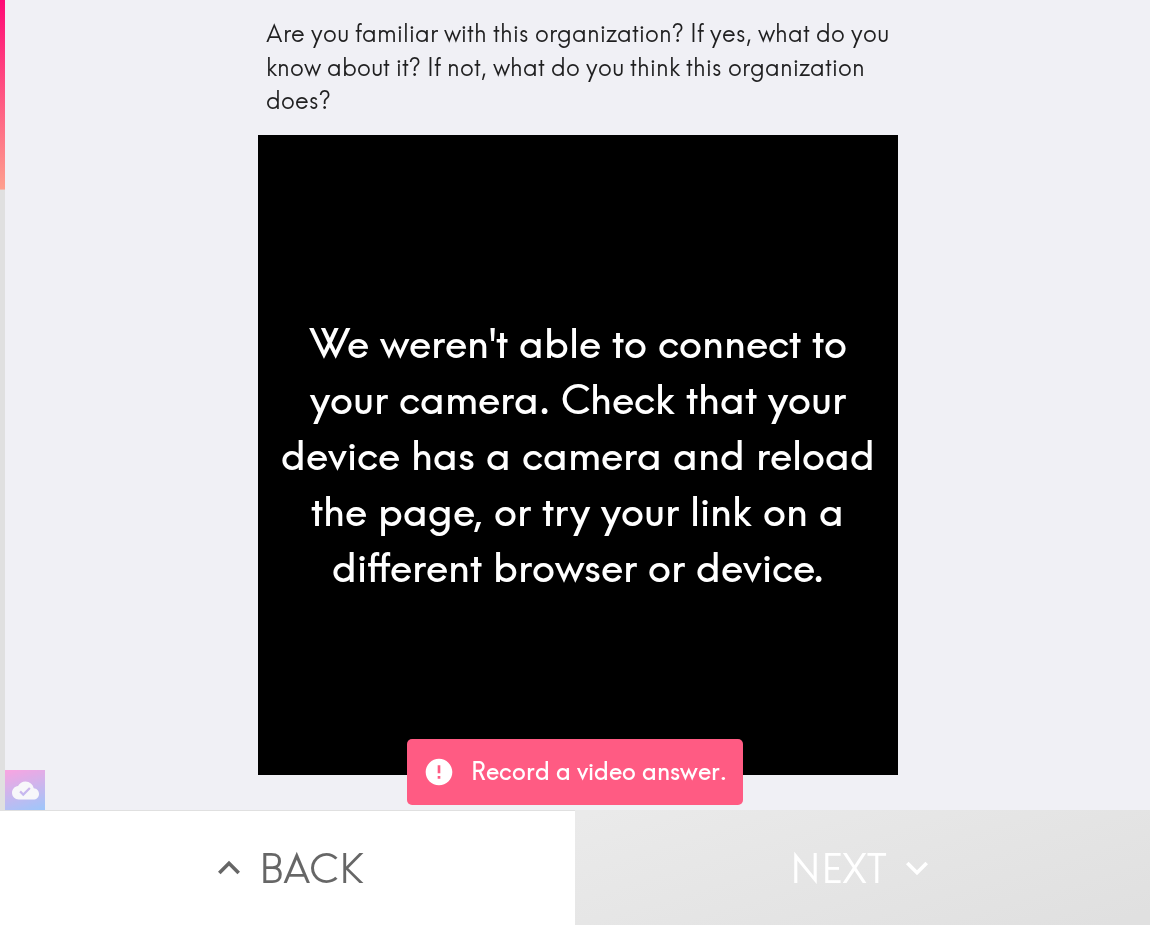 click on "Next" at bounding box center [862, 867] 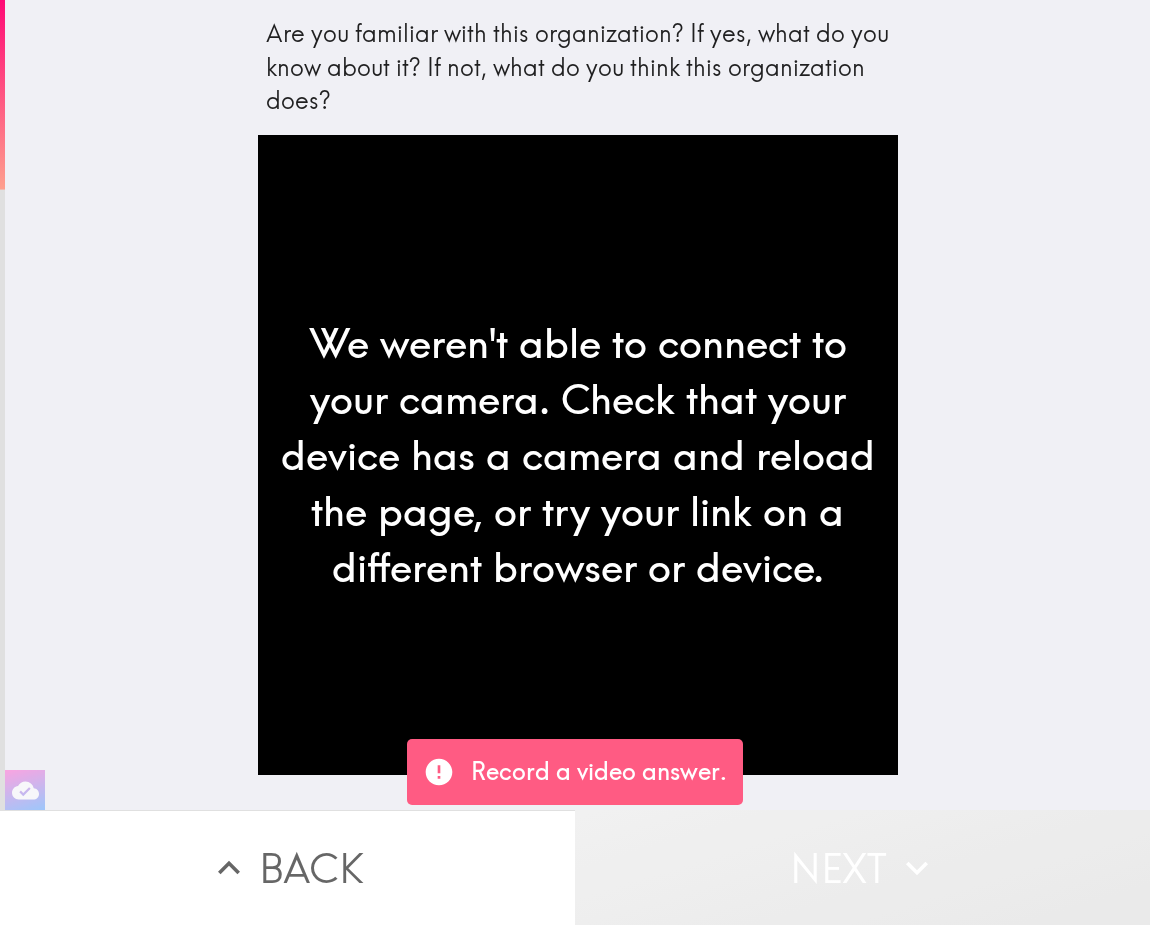 click on "Next" at bounding box center [862, 867] 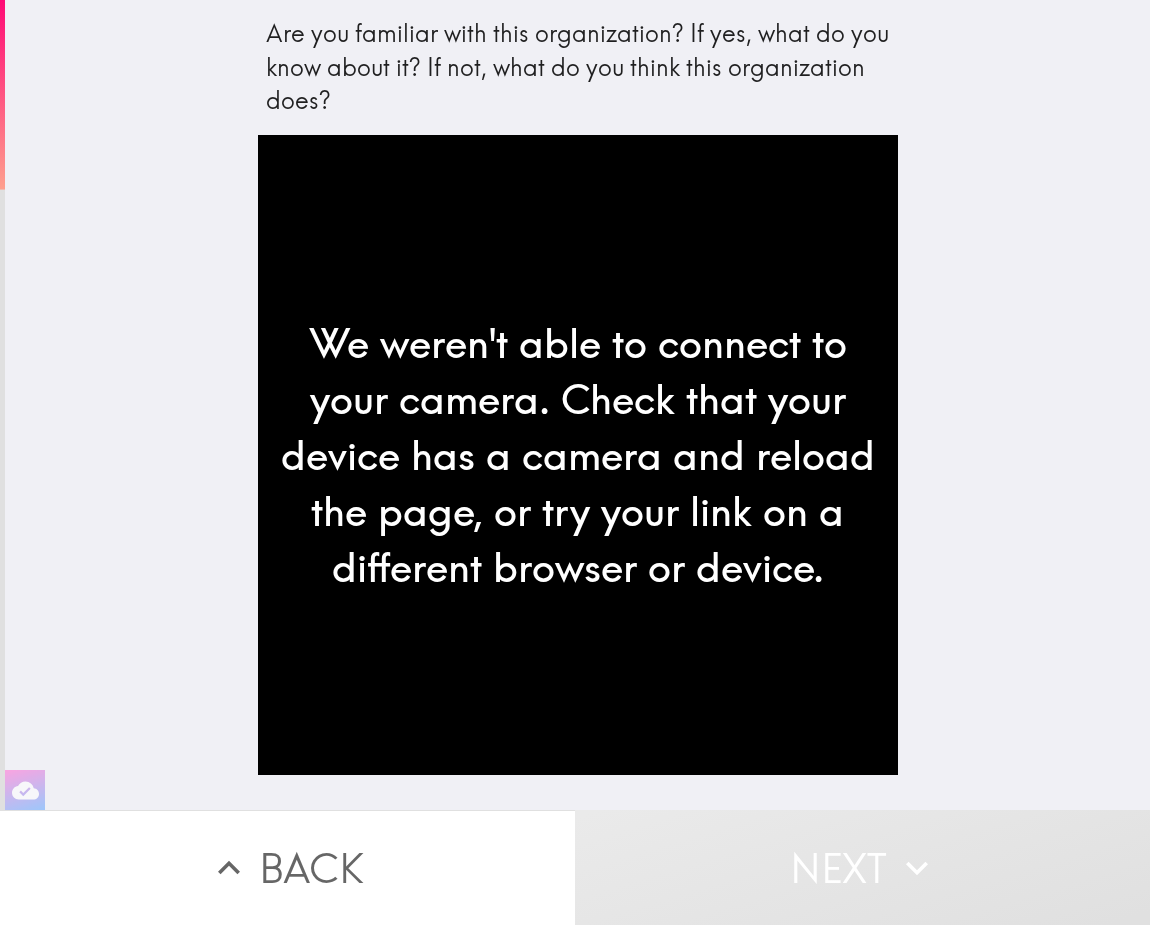 click on "Back" at bounding box center [287, 867] 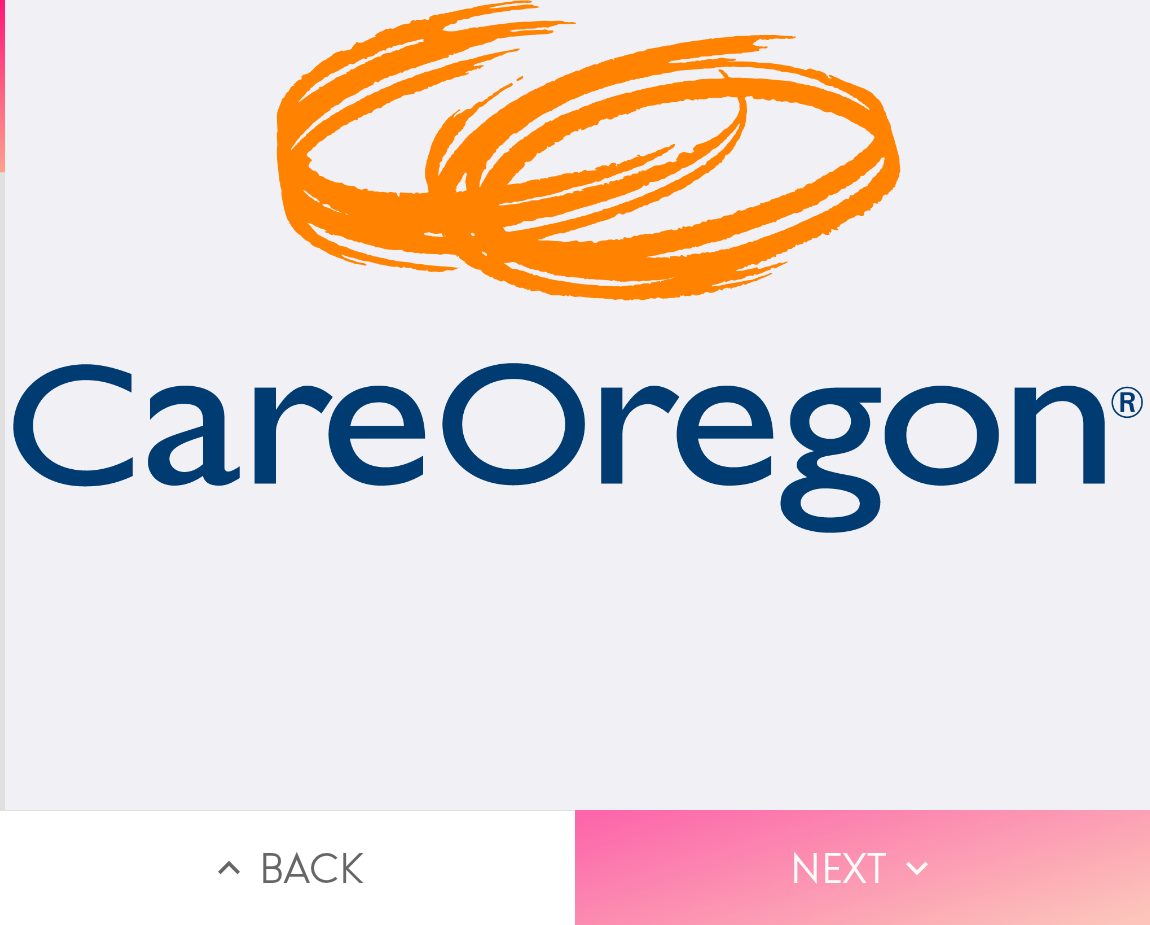 click on "Next" at bounding box center (862, 867) 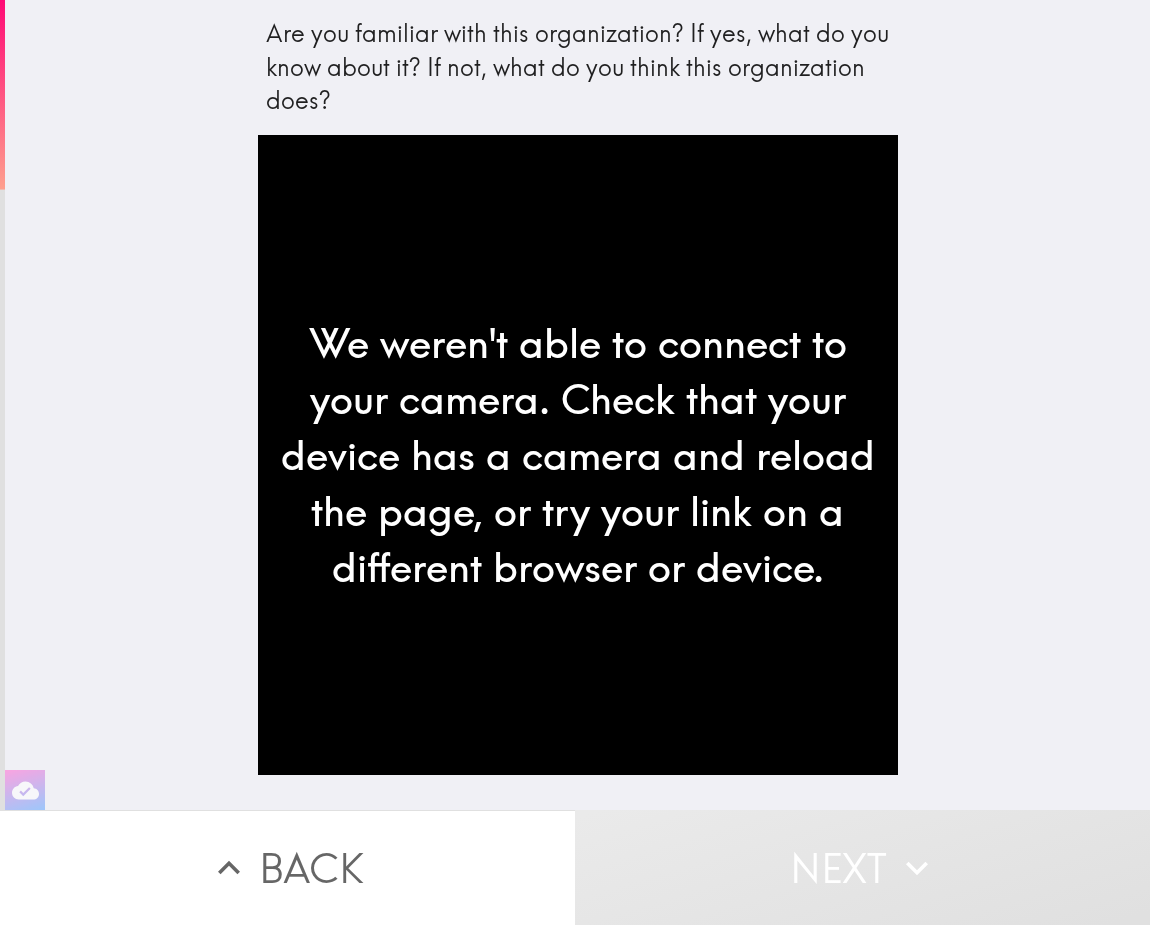 click on "We weren't able to connect to your camera. Check that your device has a camera and reload the page, or try your link on a different browser or device." at bounding box center (578, 455) 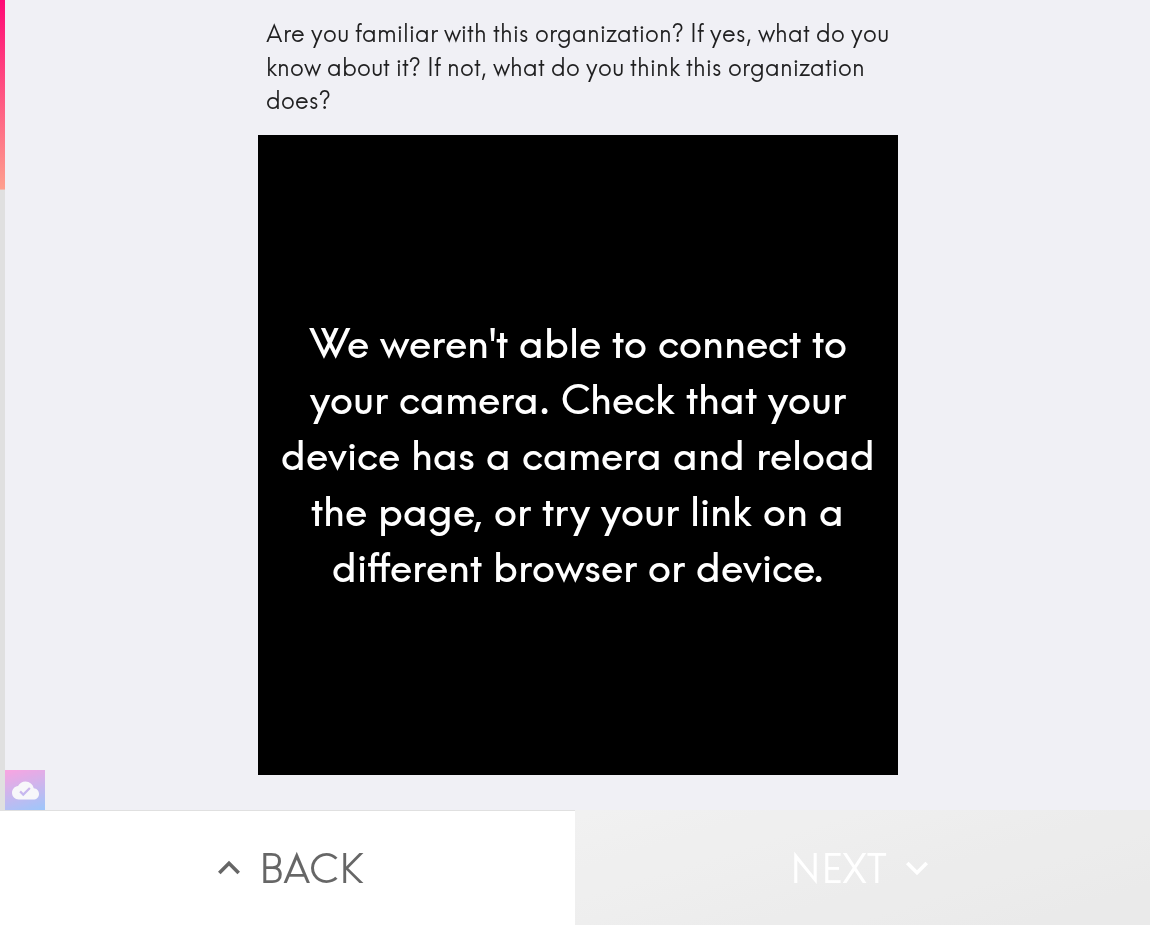 click on "Next" at bounding box center (862, 867) 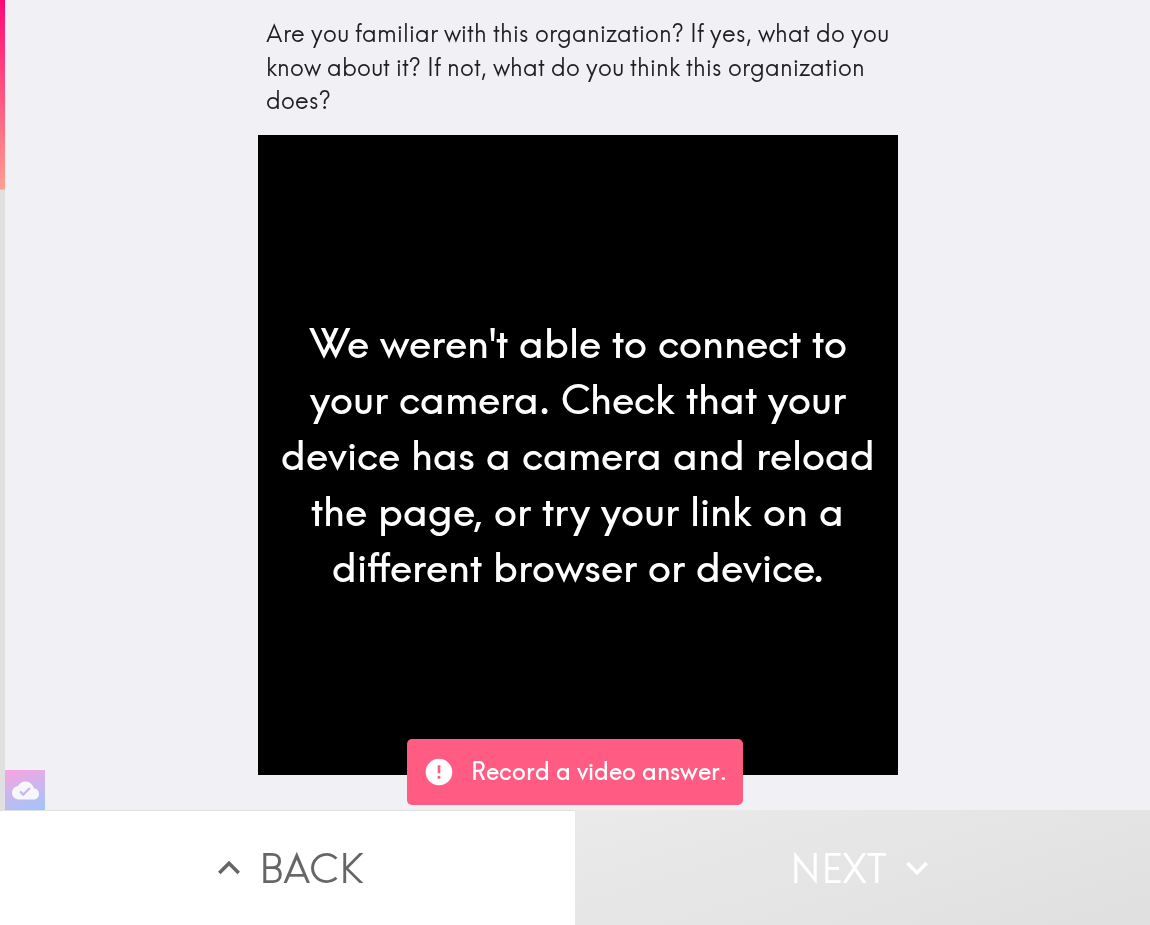 click on "Record a video answer." at bounding box center [599, 772] 